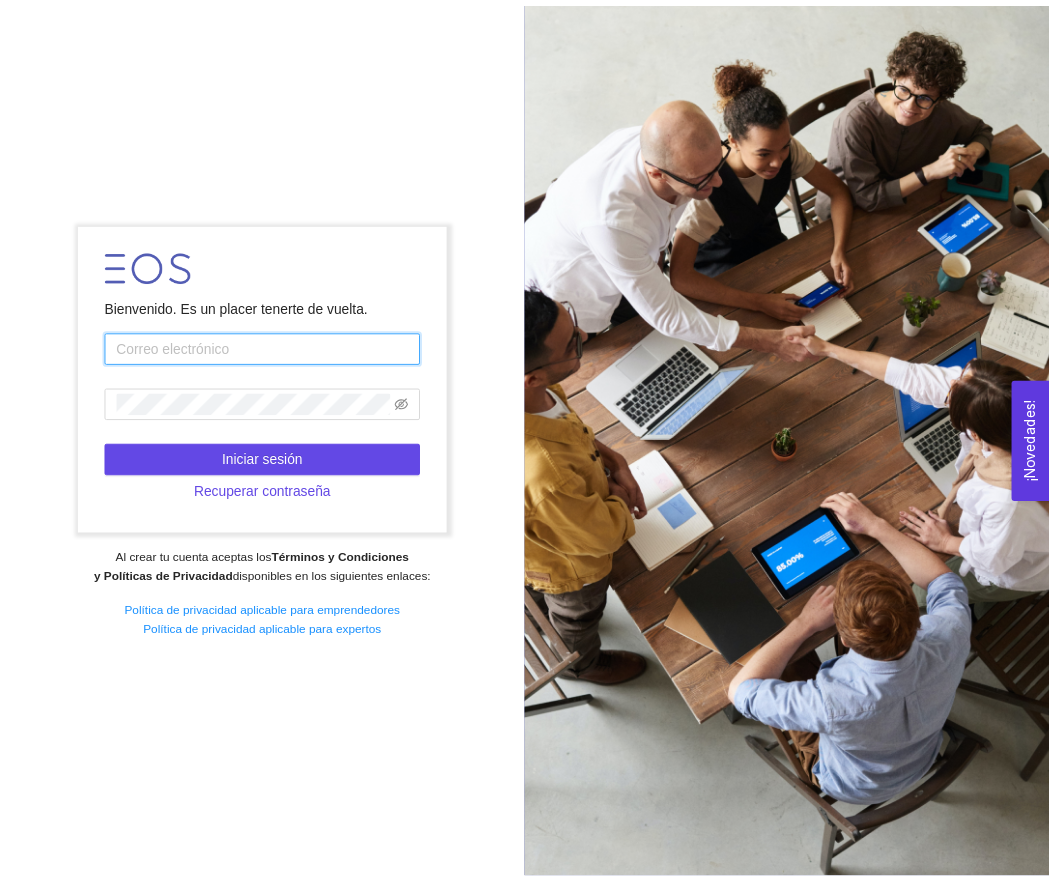 scroll, scrollTop: 0, scrollLeft: 0, axis: both 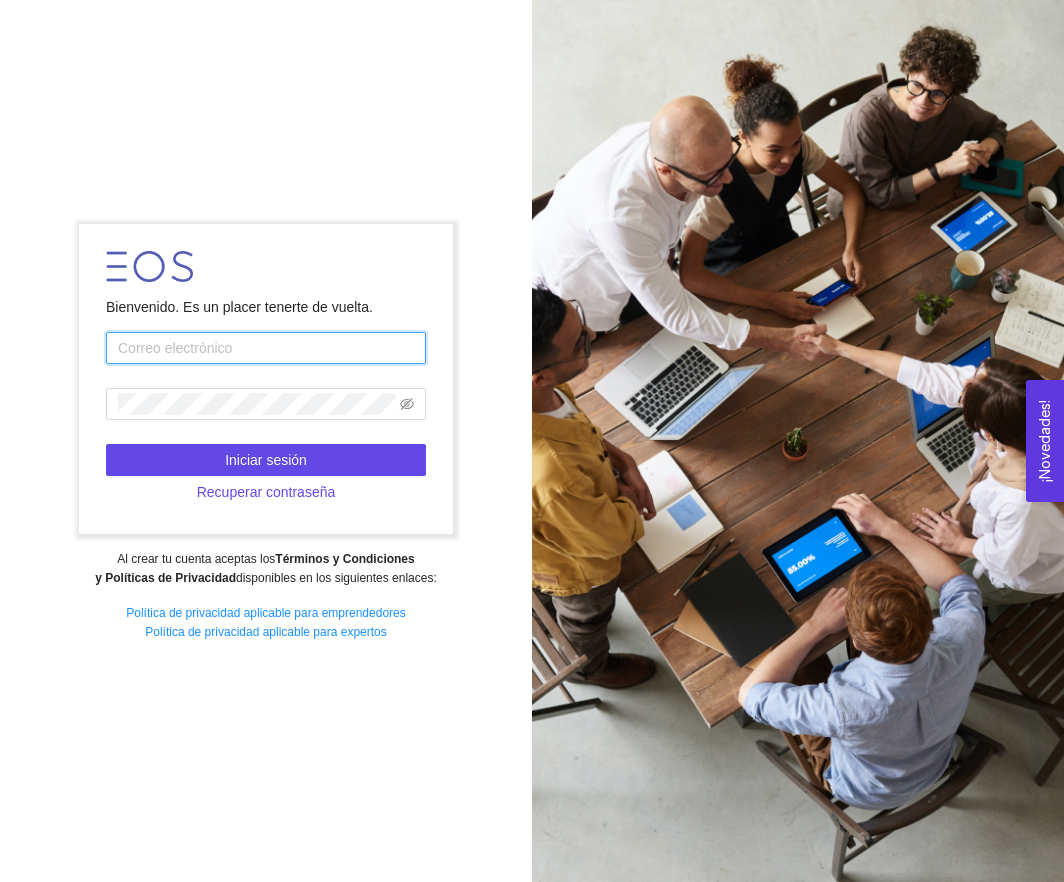type on "[EMAIL_ADDRESS][DOMAIN_NAME]" 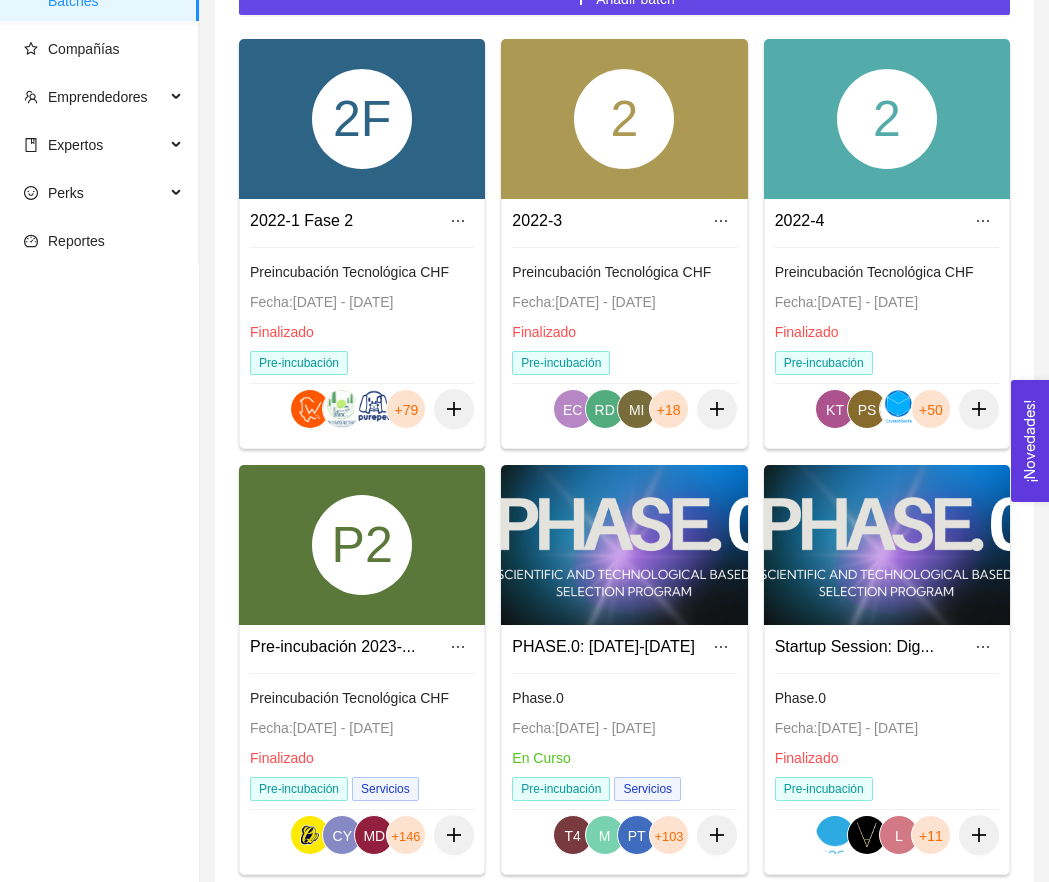scroll, scrollTop: 814, scrollLeft: 0, axis: vertical 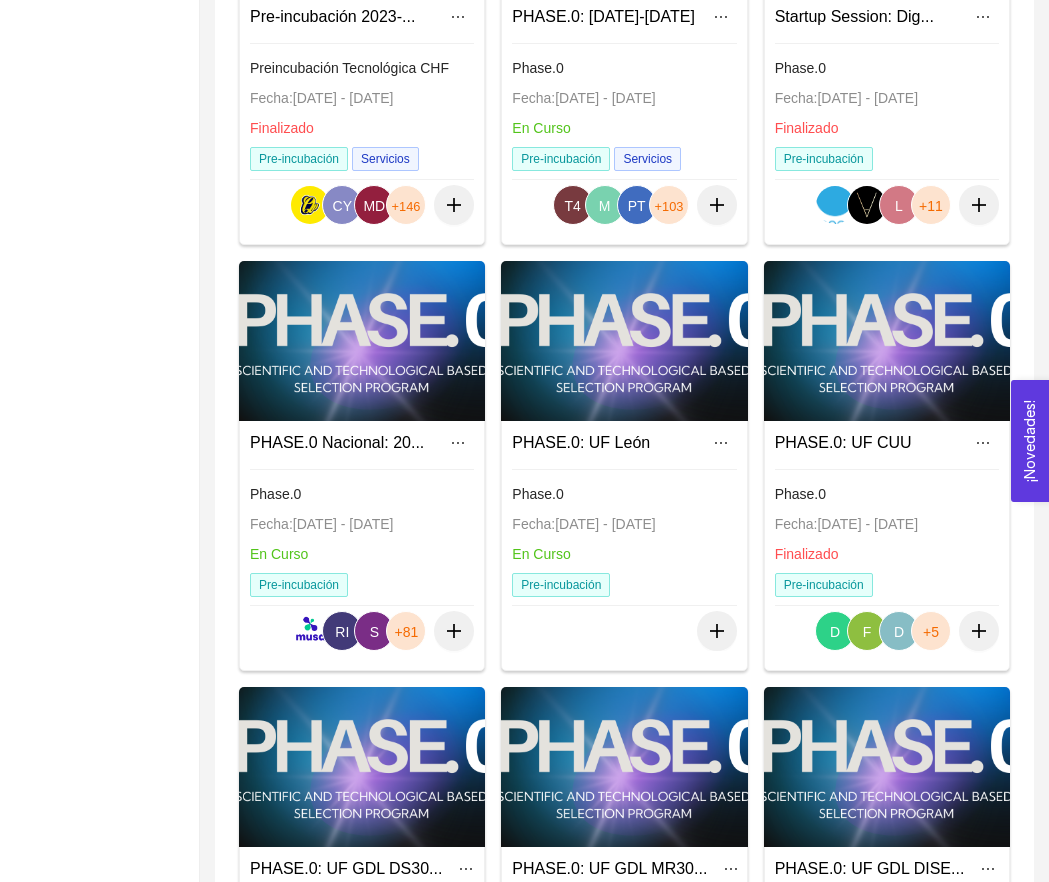 click at bounding box center [362, 341] 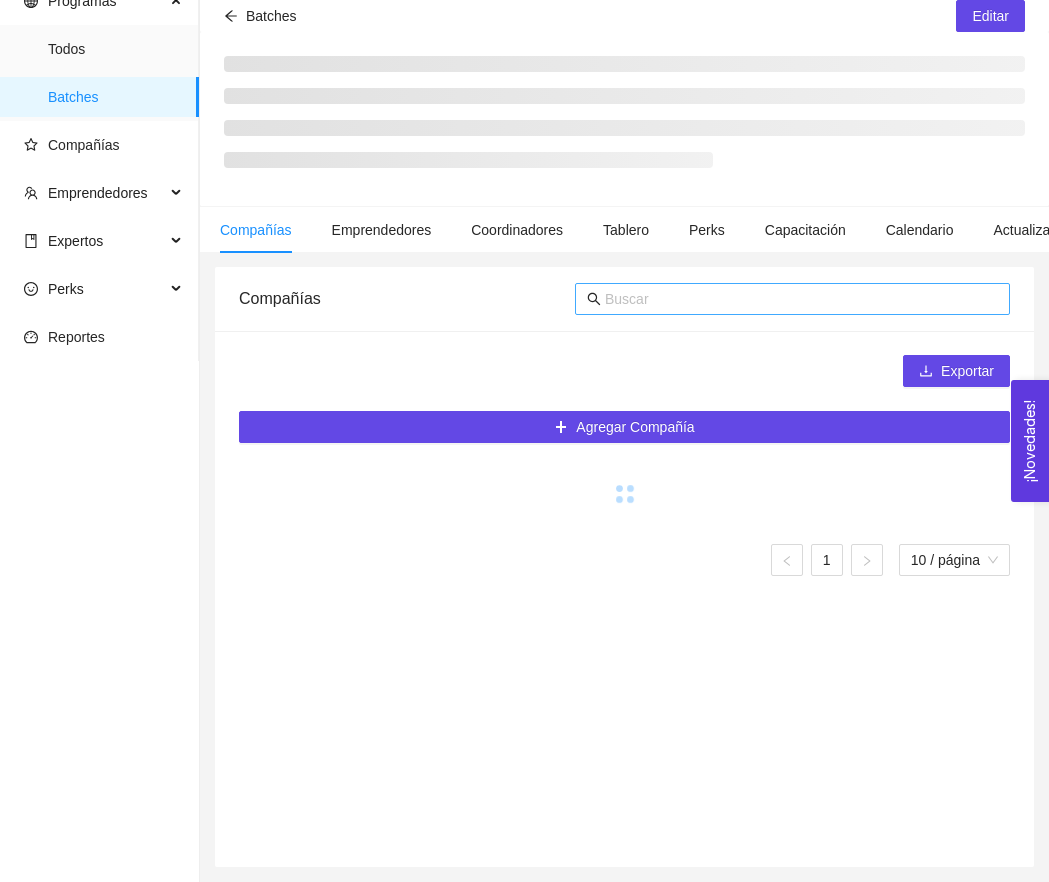 scroll, scrollTop: 88, scrollLeft: 0, axis: vertical 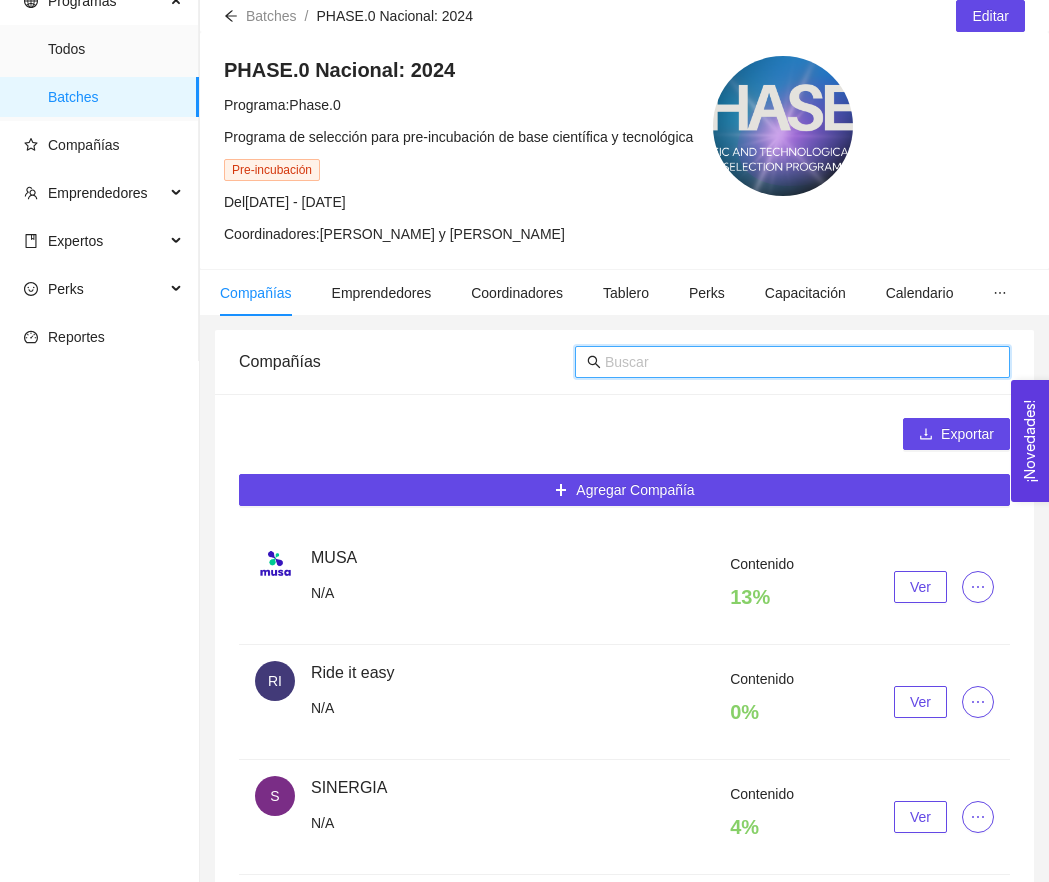 click at bounding box center [801, 362] 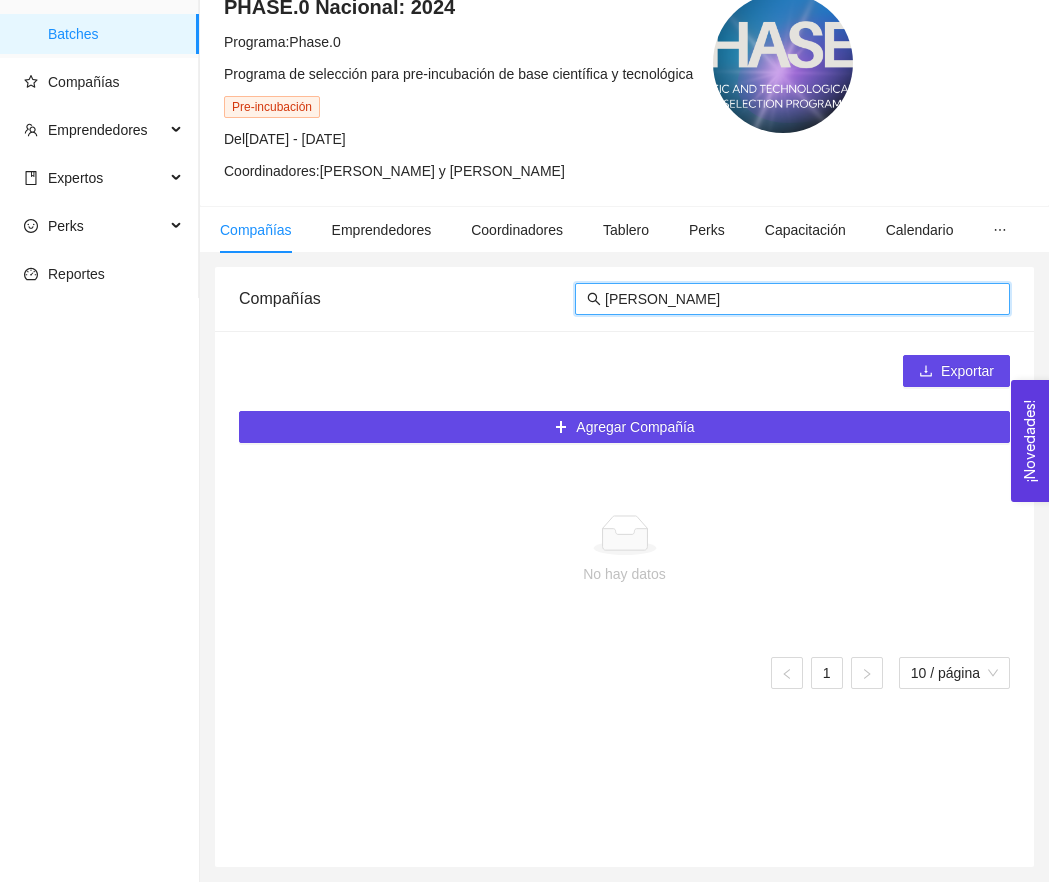 scroll, scrollTop: 151, scrollLeft: 0, axis: vertical 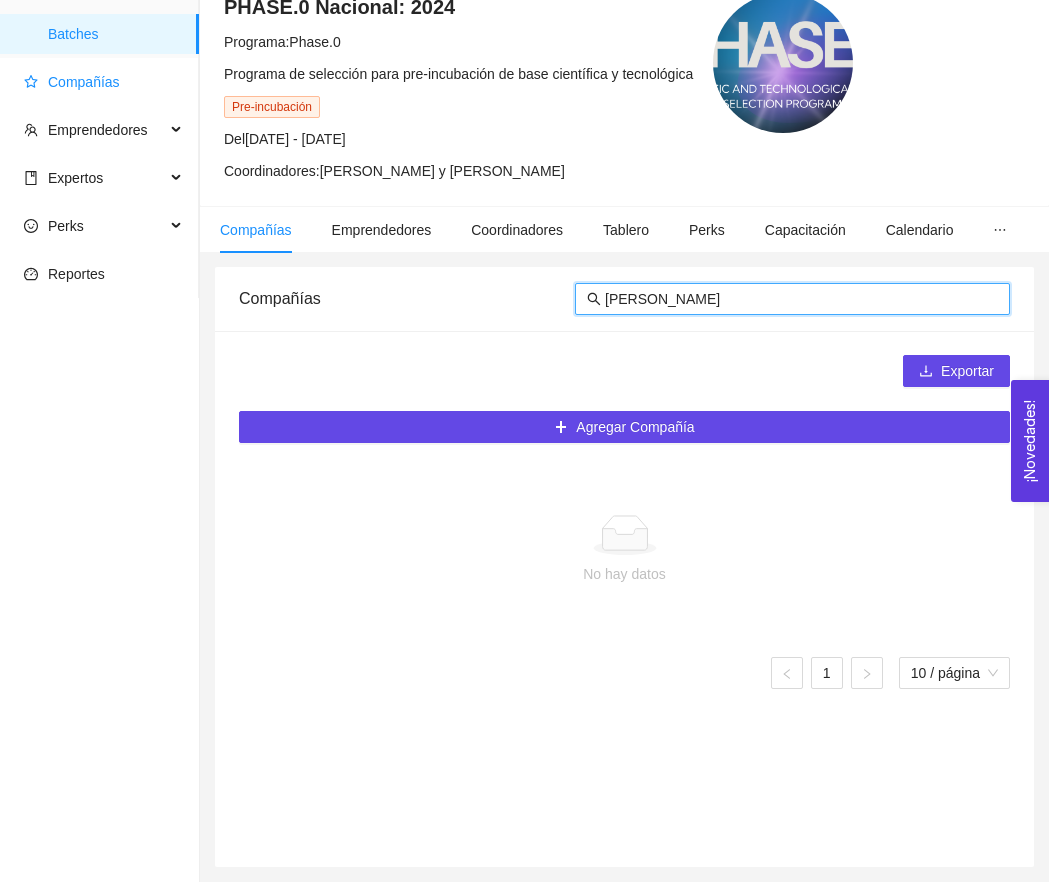 type on "[PERSON_NAME]" 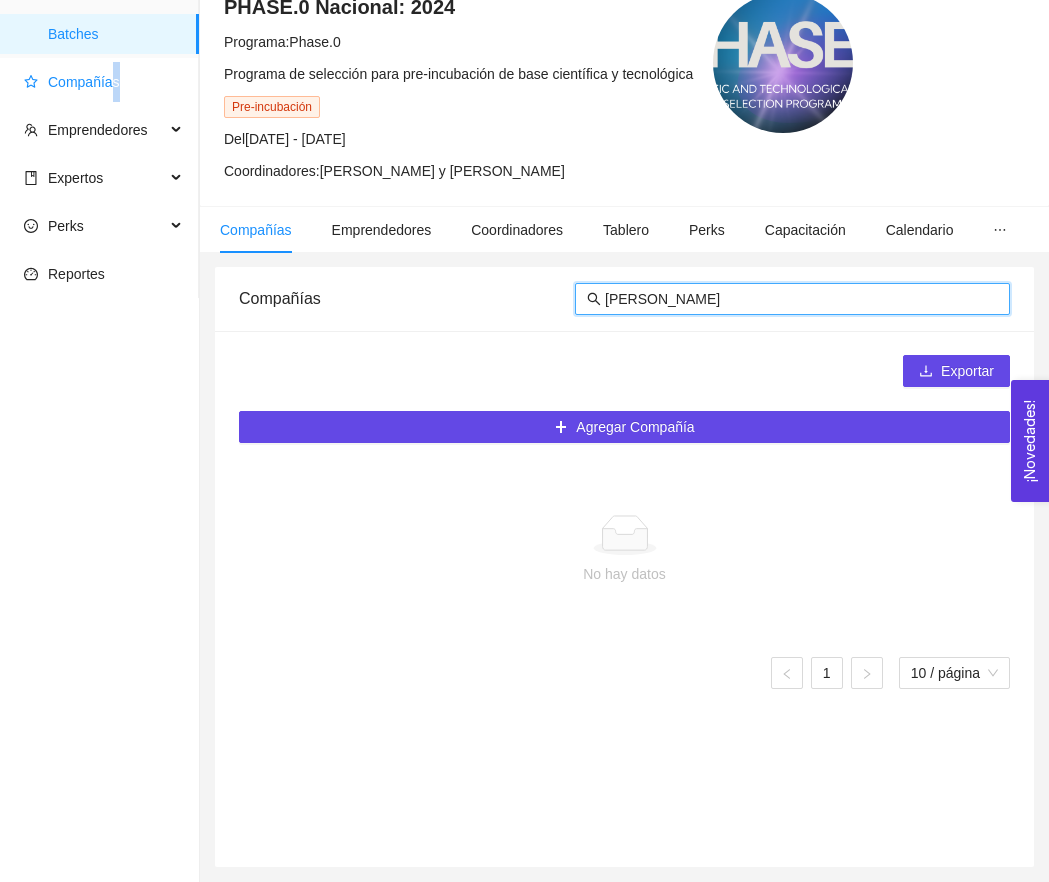 click on "Compañías" at bounding box center [103, 82] 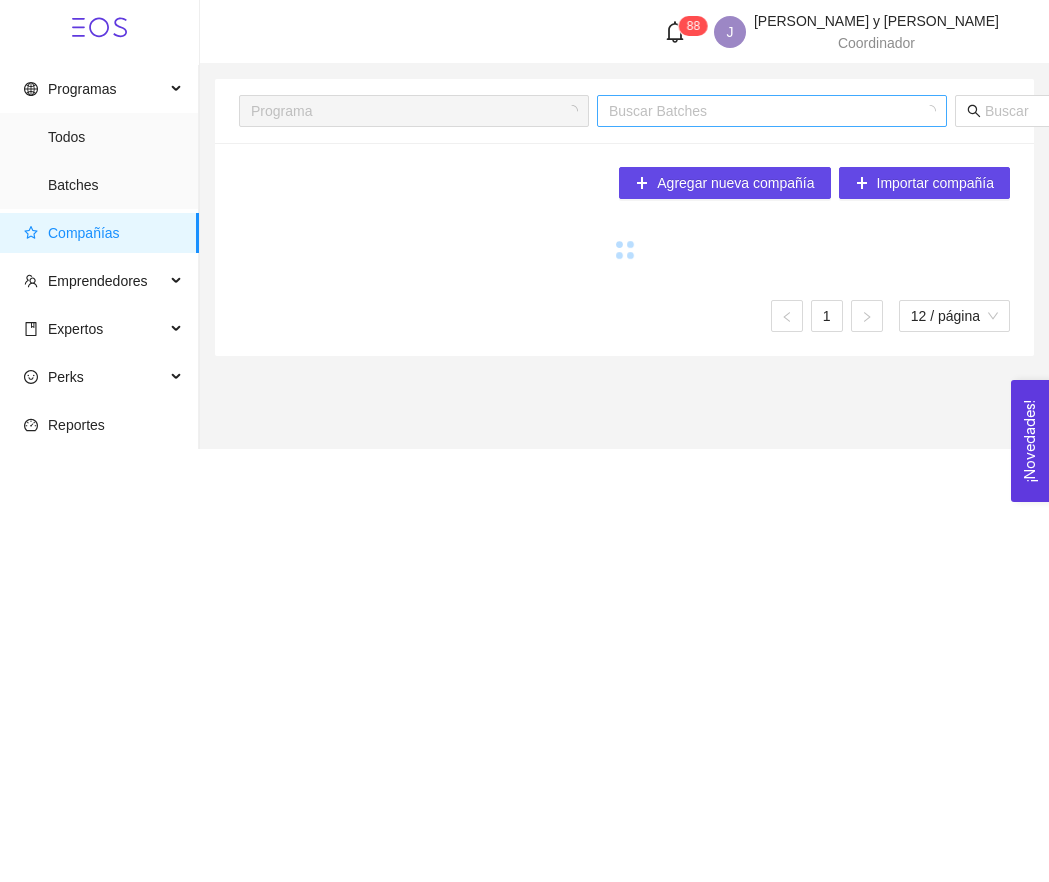 scroll, scrollTop: 0, scrollLeft: 0, axis: both 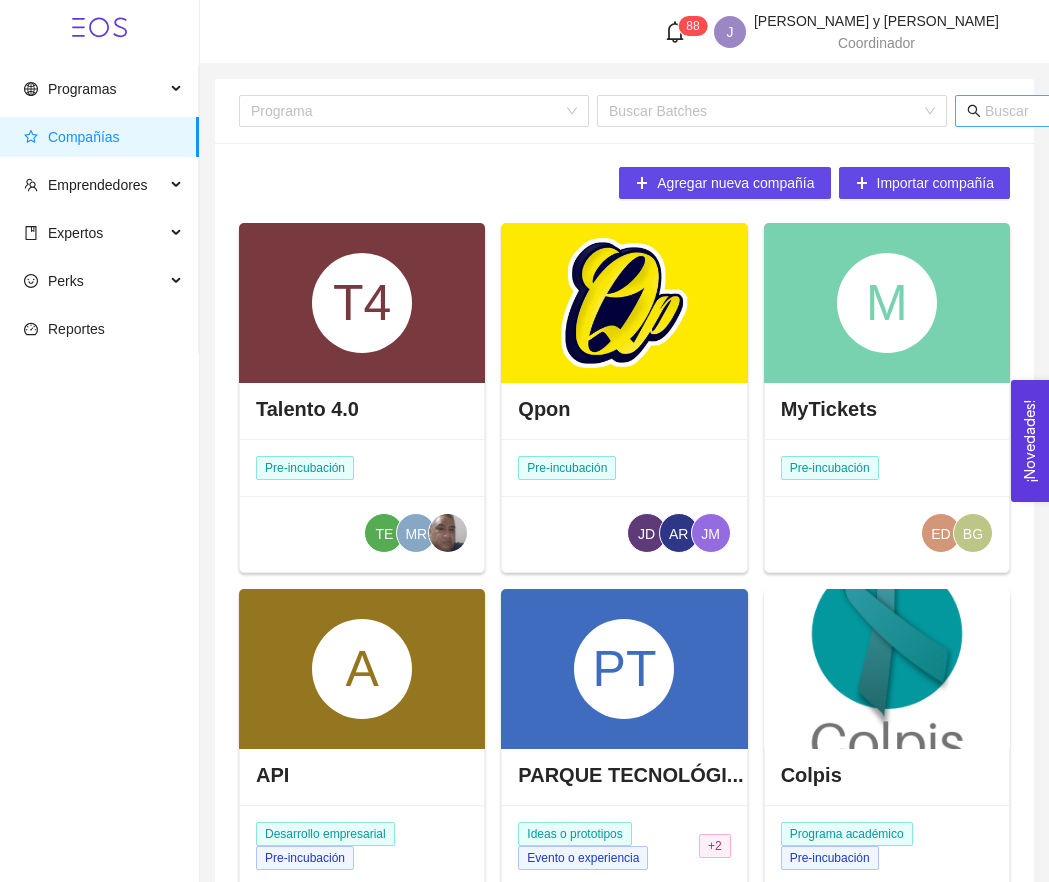 click at bounding box center [1181, 111] 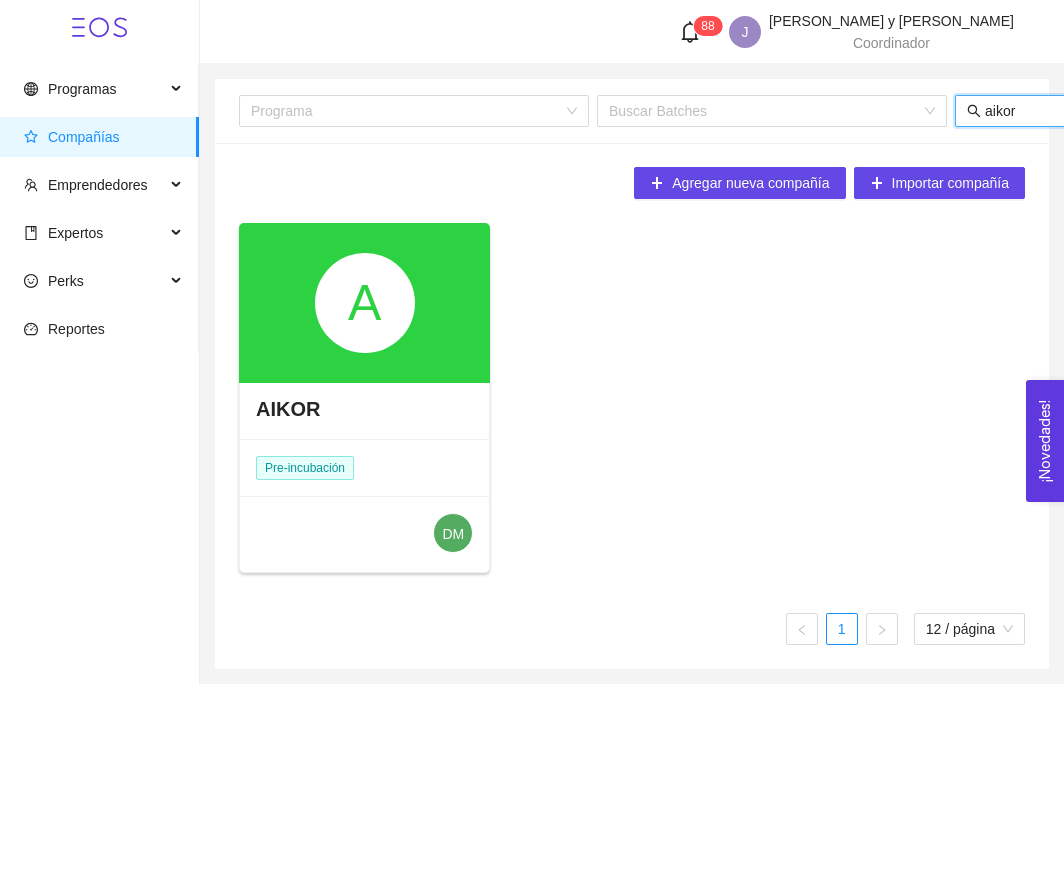 type on "aikor" 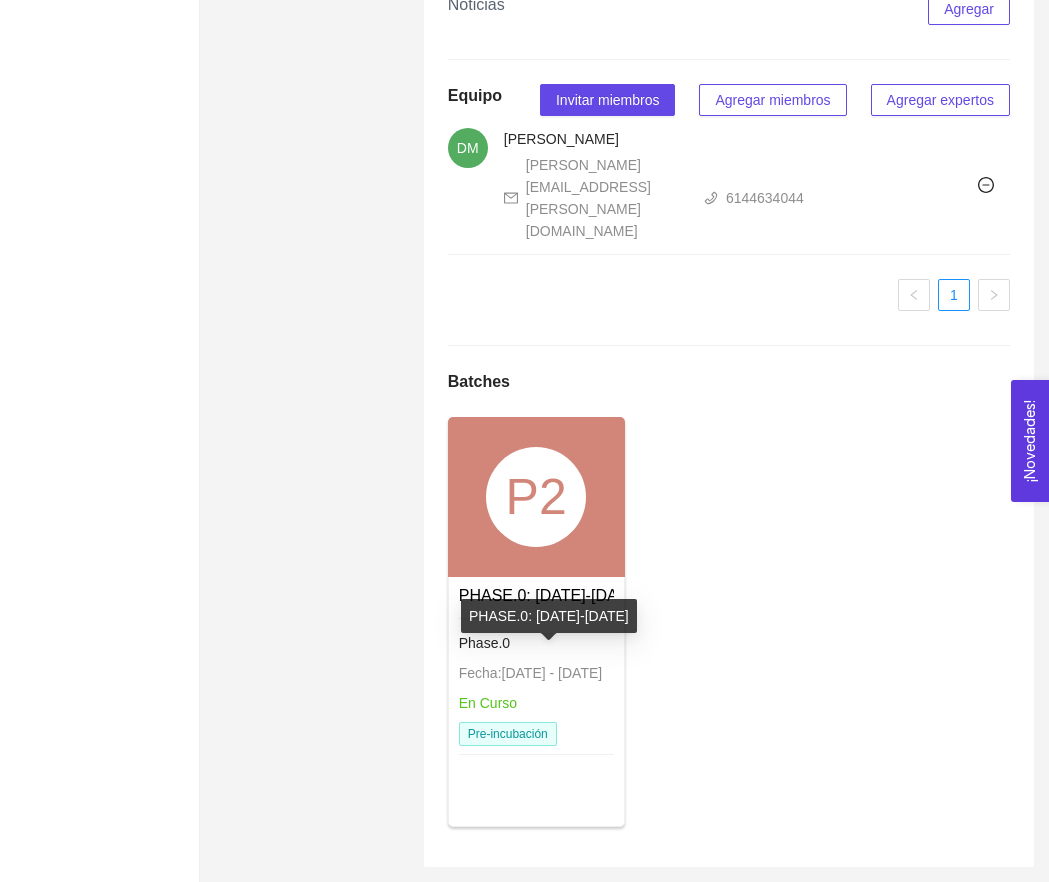 scroll, scrollTop: 2000, scrollLeft: 0, axis: vertical 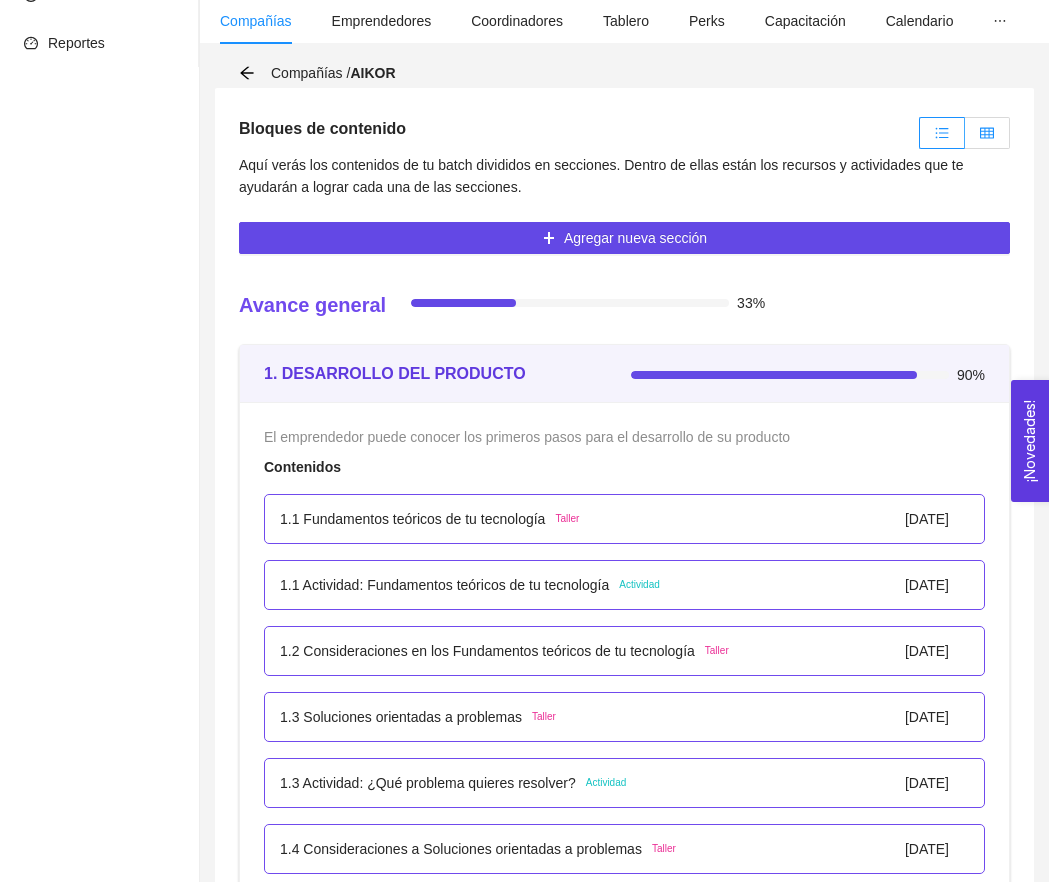 click 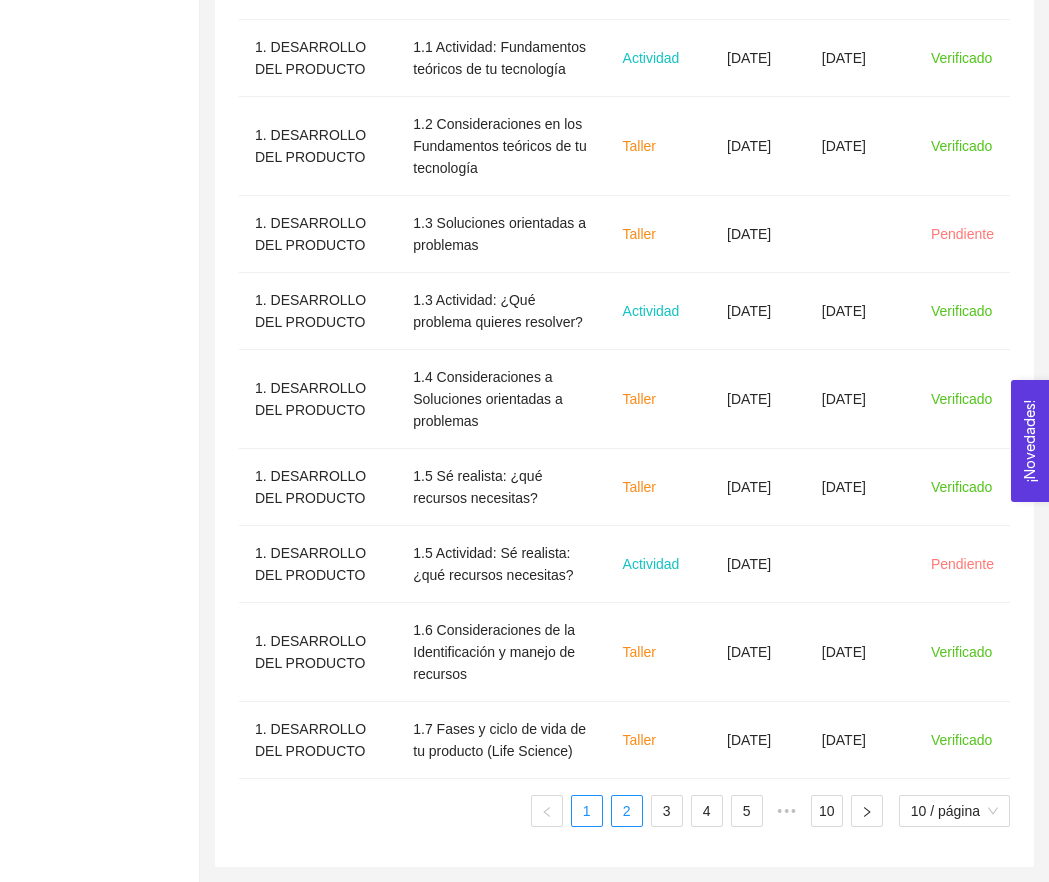 click on "2" at bounding box center [627, 811] 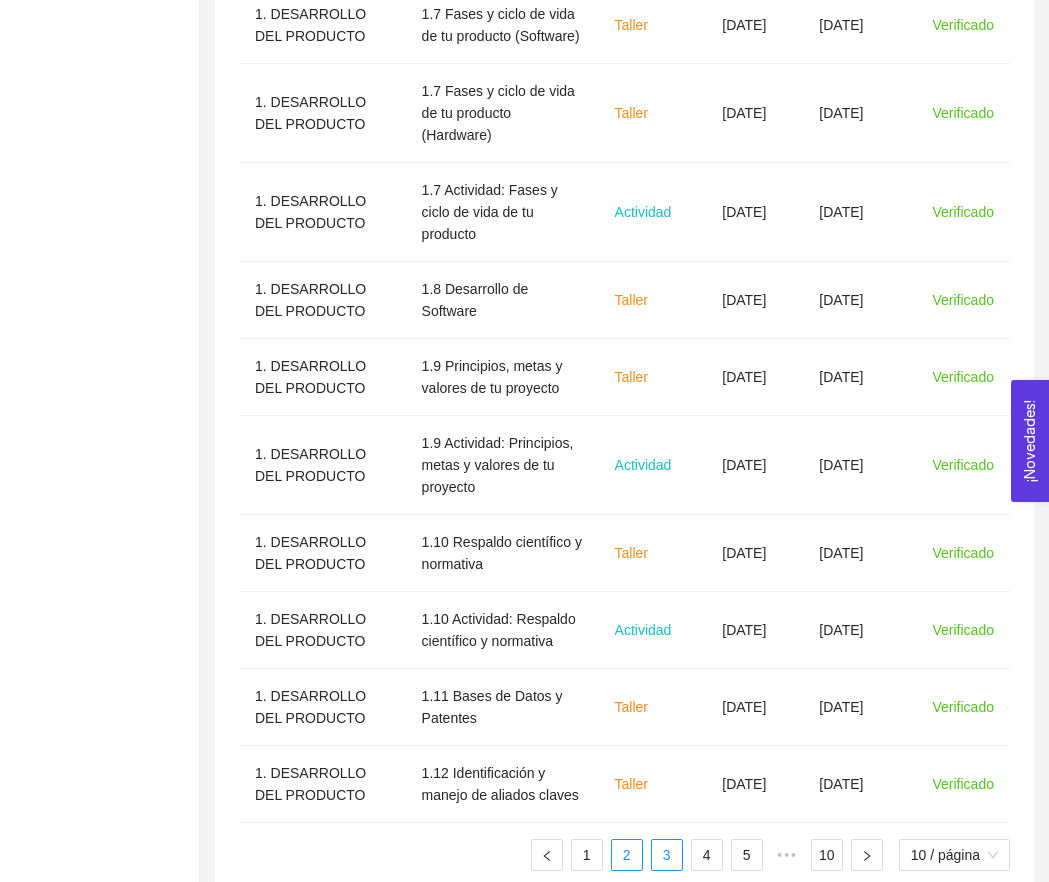 click on "3" at bounding box center [667, 855] 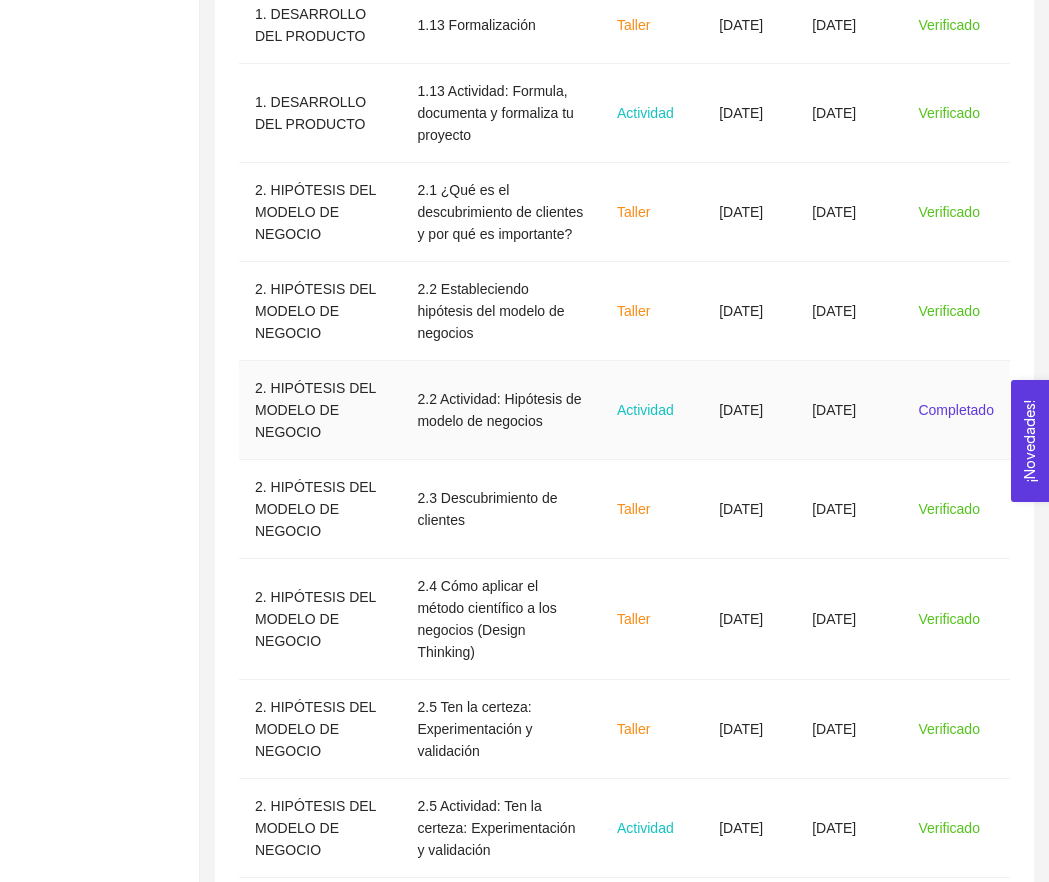 click on "[DATE]" at bounding box center [849, 410] 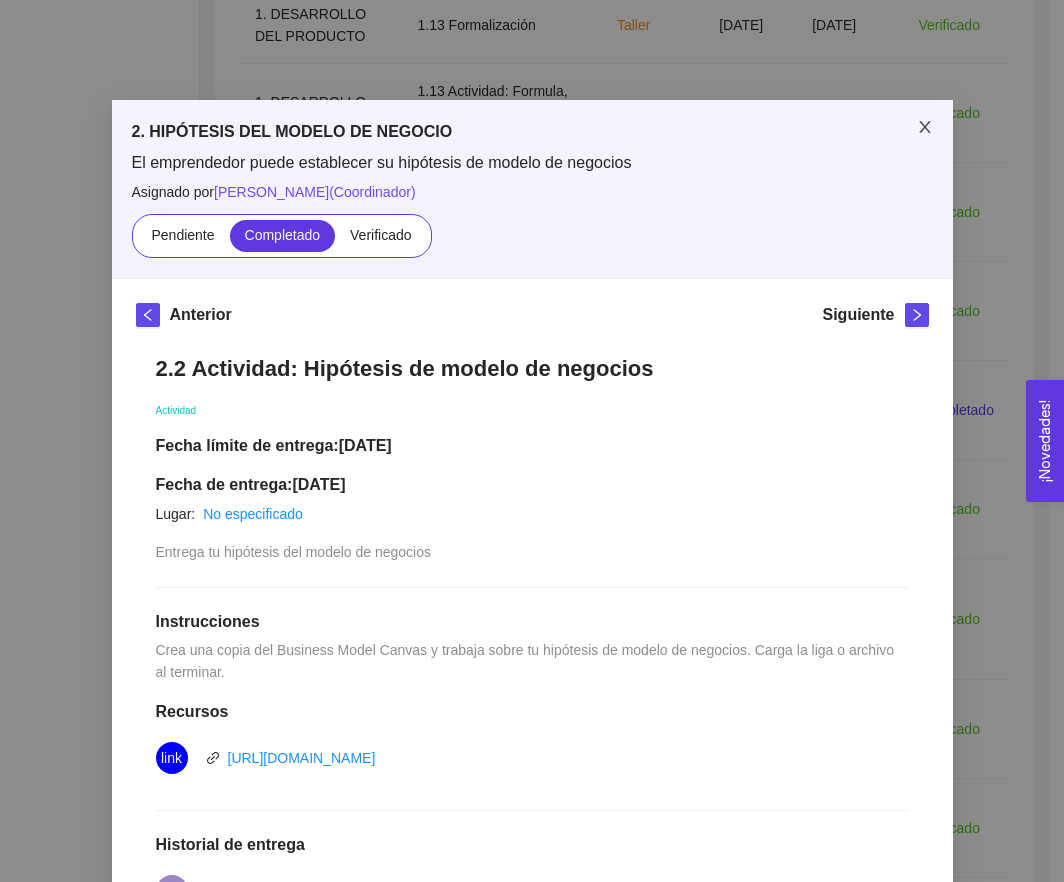click at bounding box center (925, 128) 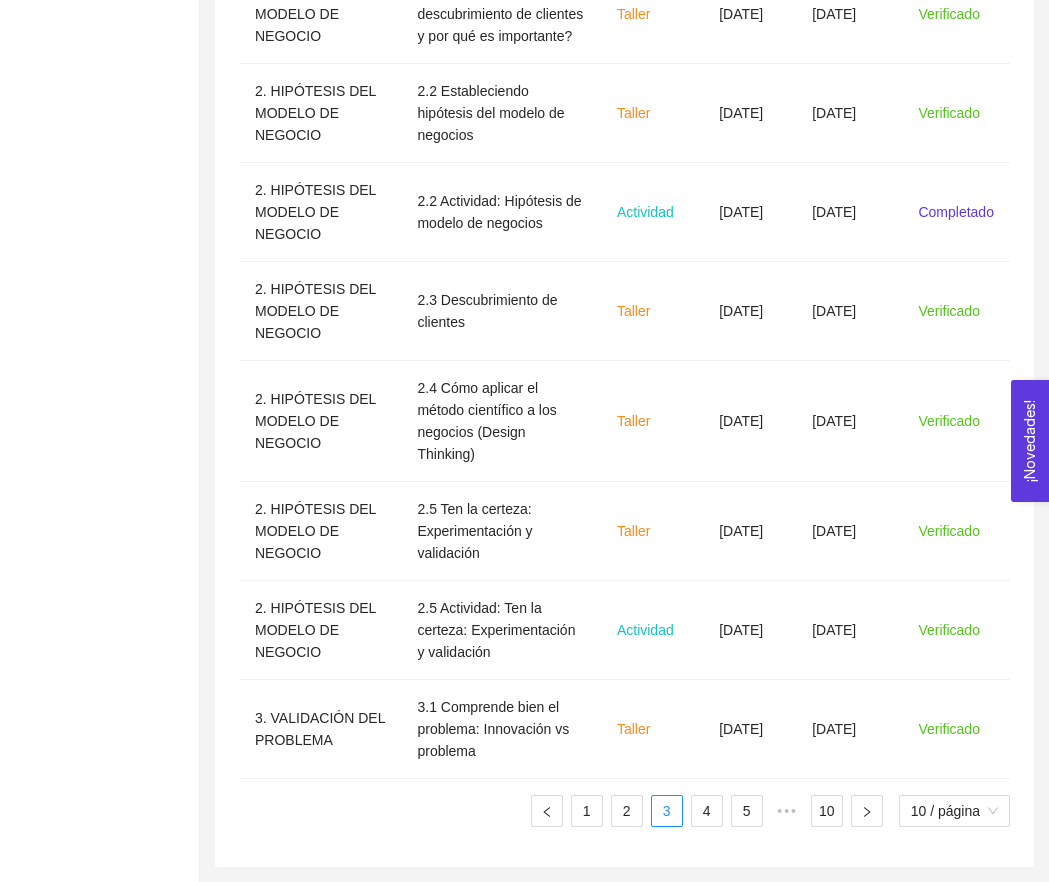 click on "Sección Nombre del contenido Tipo de contenido Fecha límite Fecha de entrega Status             1. DESARROLLO DEL PRODUCTO 1.13 Formalización  Taller [DATE] [DATE] Verificado 1. DESARROLLO DEL PRODUCTO 1.13 Actividad: Formula, documenta y formaliza tu proyecto Actividad [DATE] [DATE] Verificado 2. HIPÓTESIS DEL MODELO DE NEGOCIO 2.1 ¿Qué es el descubrimiento de clientes y por qué es importante? Taller [DATE] [DATE] Verificado 2. HIPÓTESIS DEL MODELO DE NEGOCIO 2.2 Estableciendo hipótesis del modelo de negocios Taller [DATE] [DATE] Verificado 2. HIPÓTESIS DEL MODELO DE NEGOCIO 2.2 Actividad: Hipótesis de modelo de negocios Actividad [DATE] [DATE] Completado 2. HIPÓTESIS DEL MODELO DE NEGOCIO 2.3 Descubrimiento de clientes Taller [DATE] [DATE] Verificado 2. HIPÓTESIS DEL MODELO DE NEGOCIO 2.4 Cómo aplicar el método científico a los negocios (Design Thinking) Taller [DATE] [DATE] Verificado 2. HIPÓTESIS DEL MODELO DE NEGOCIO Taller 1" at bounding box center [624, 269] 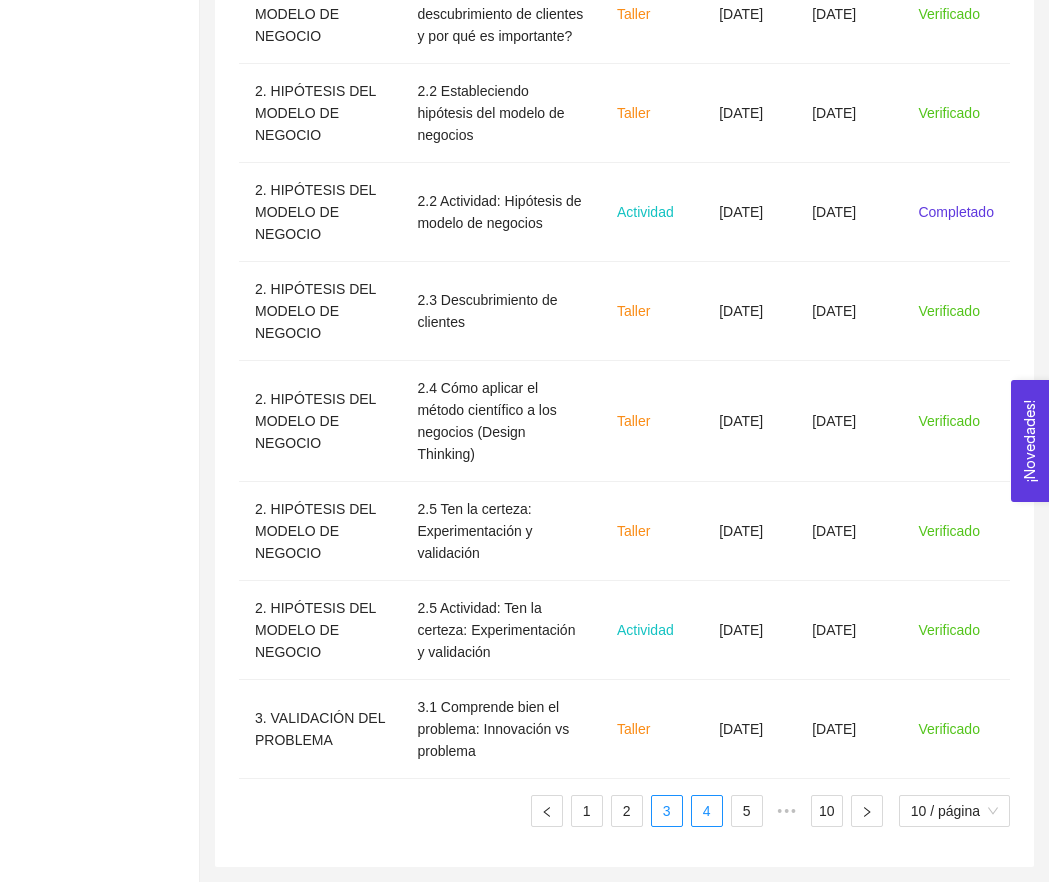 click on "4" at bounding box center [707, 811] 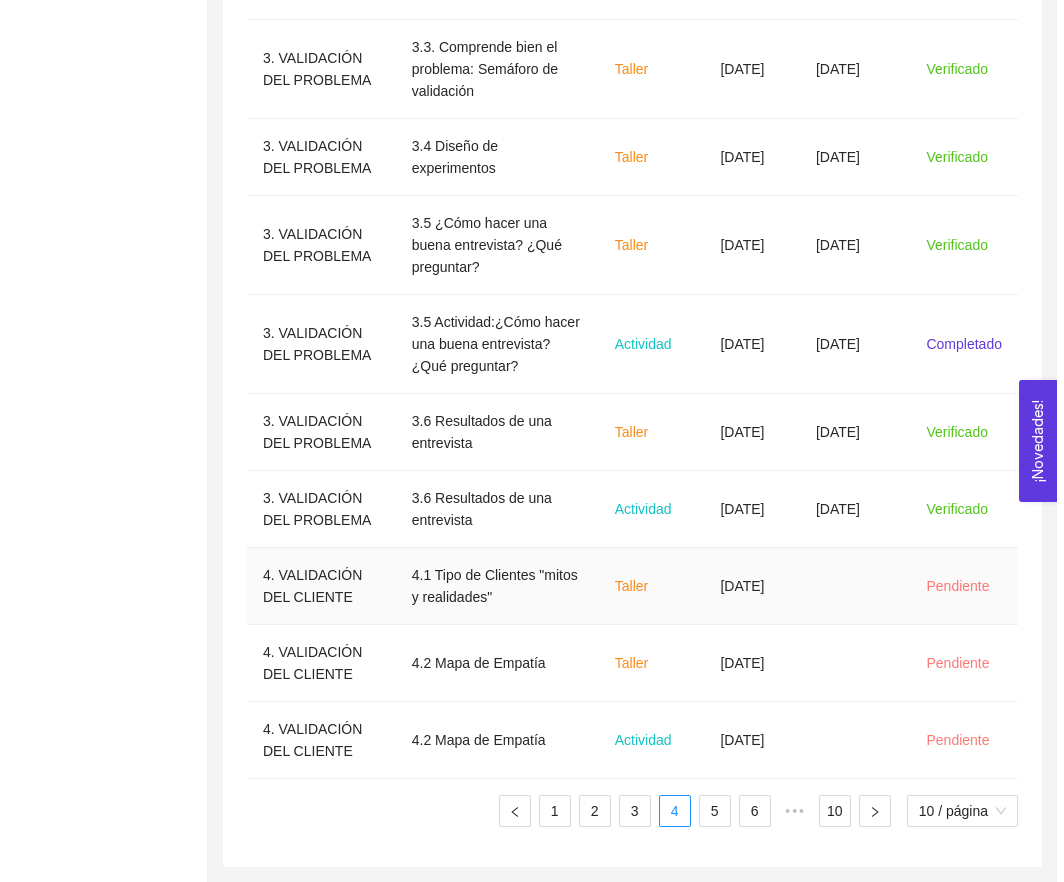 scroll, scrollTop: 736, scrollLeft: 0, axis: vertical 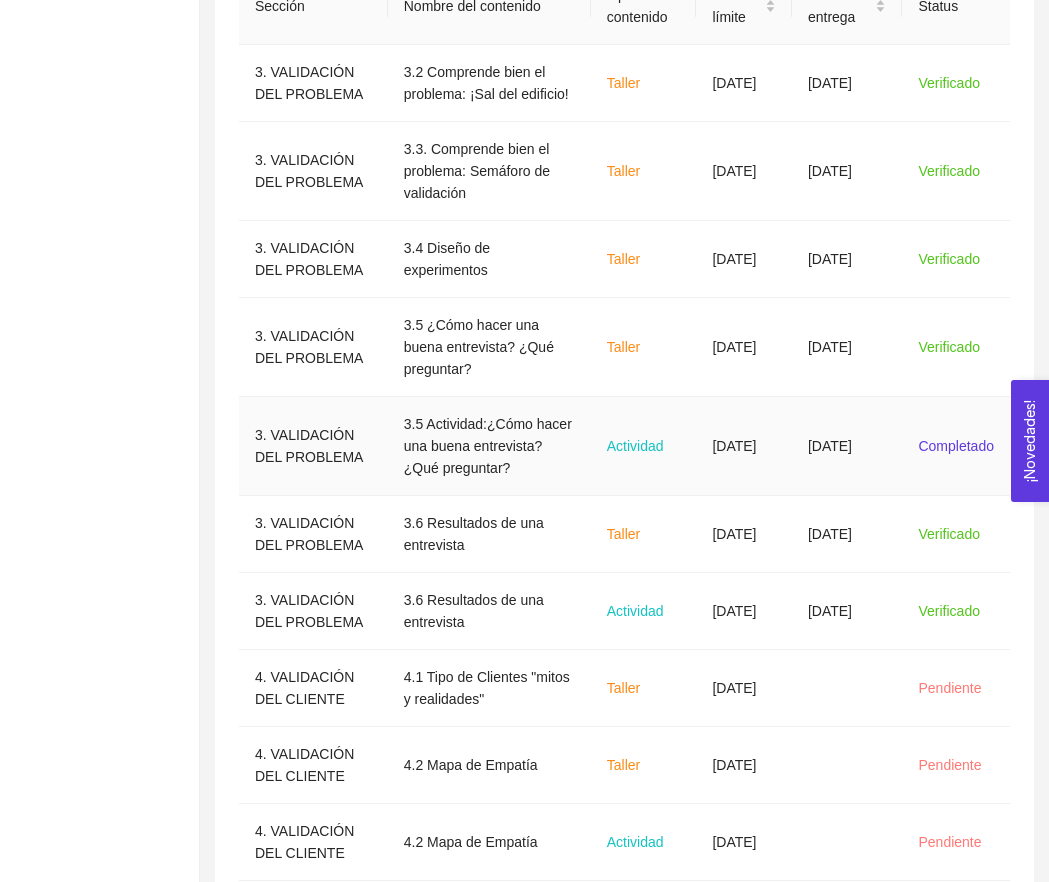 click on "[DATE]" at bounding box center (744, 446) 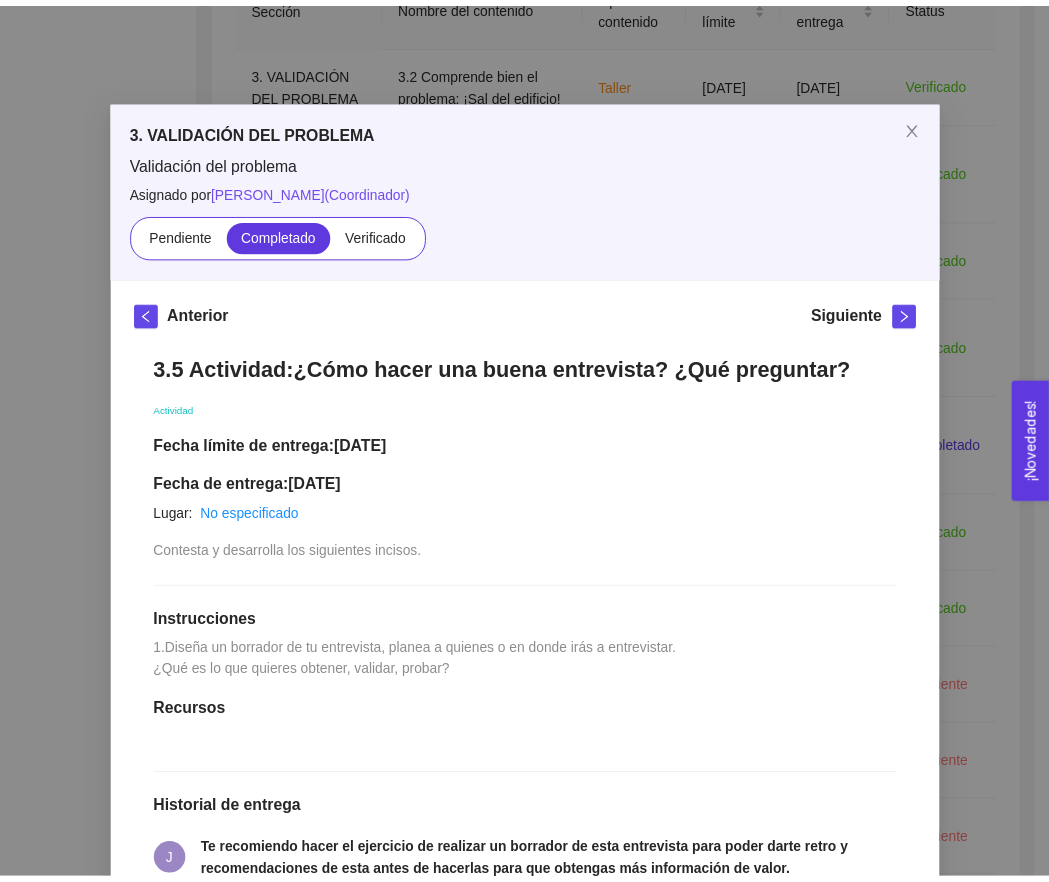scroll, scrollTop: 0, scrollLeft: 0, axis: both 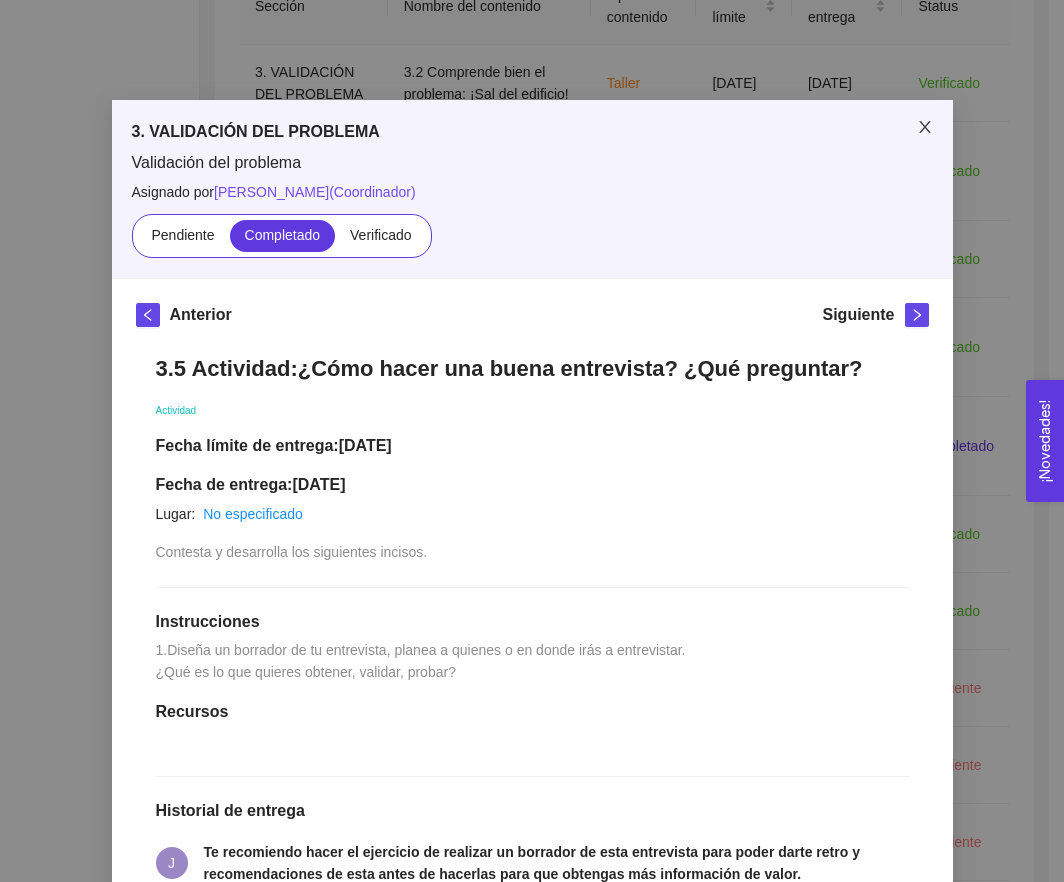 click at bounding box center (925, 128) 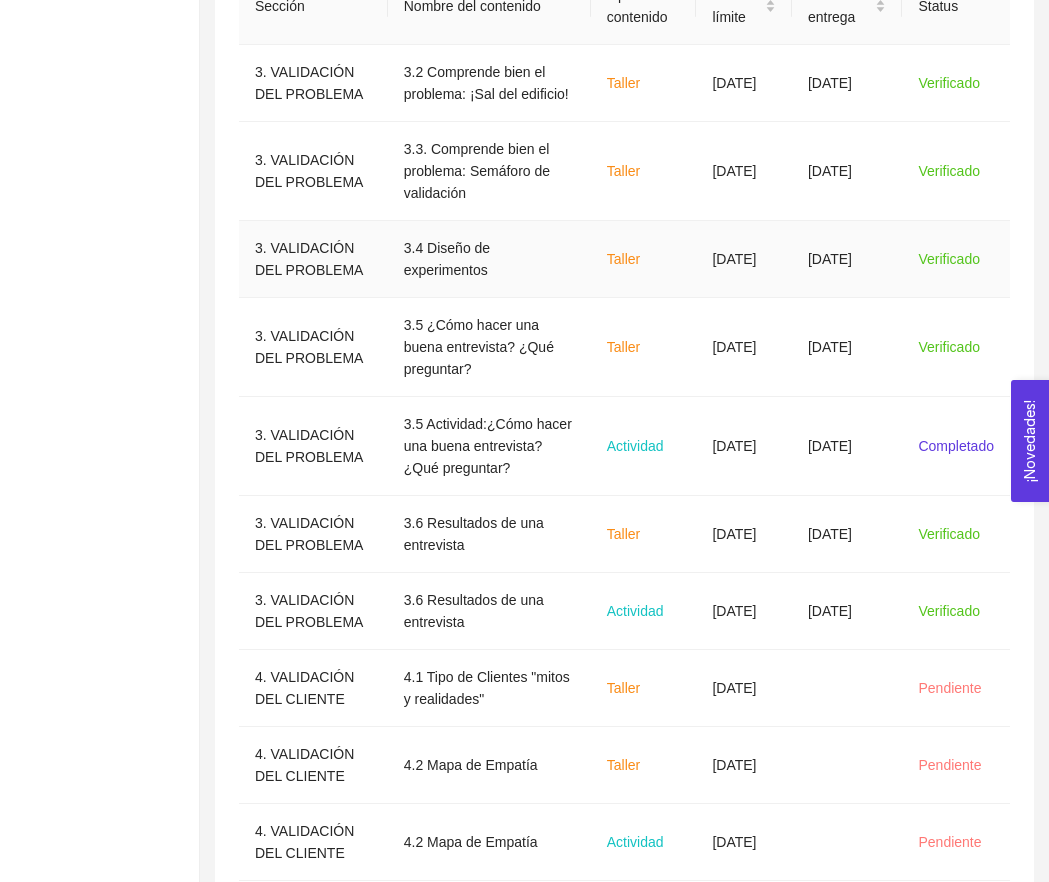 scroll, scrollTop: 532, scrollLeft: 0, axis: vertical 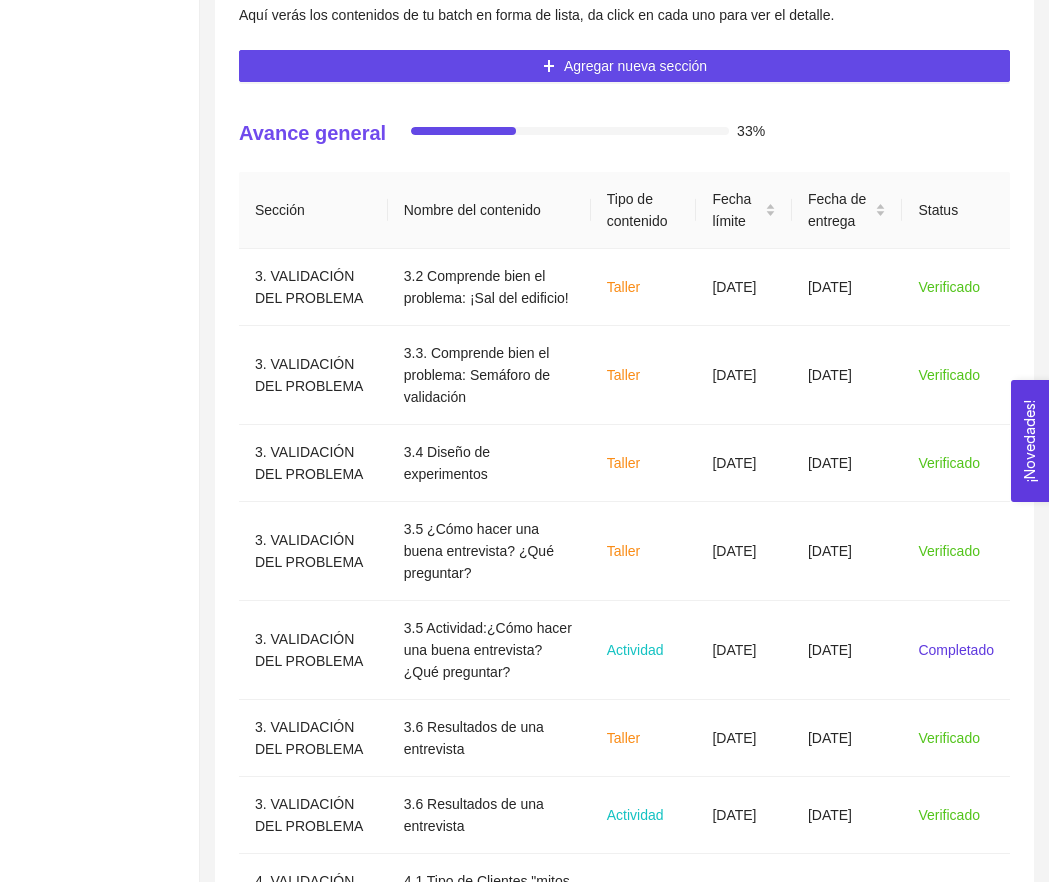 click on "Tabla de contenidos" at bounding box center (624, -17) 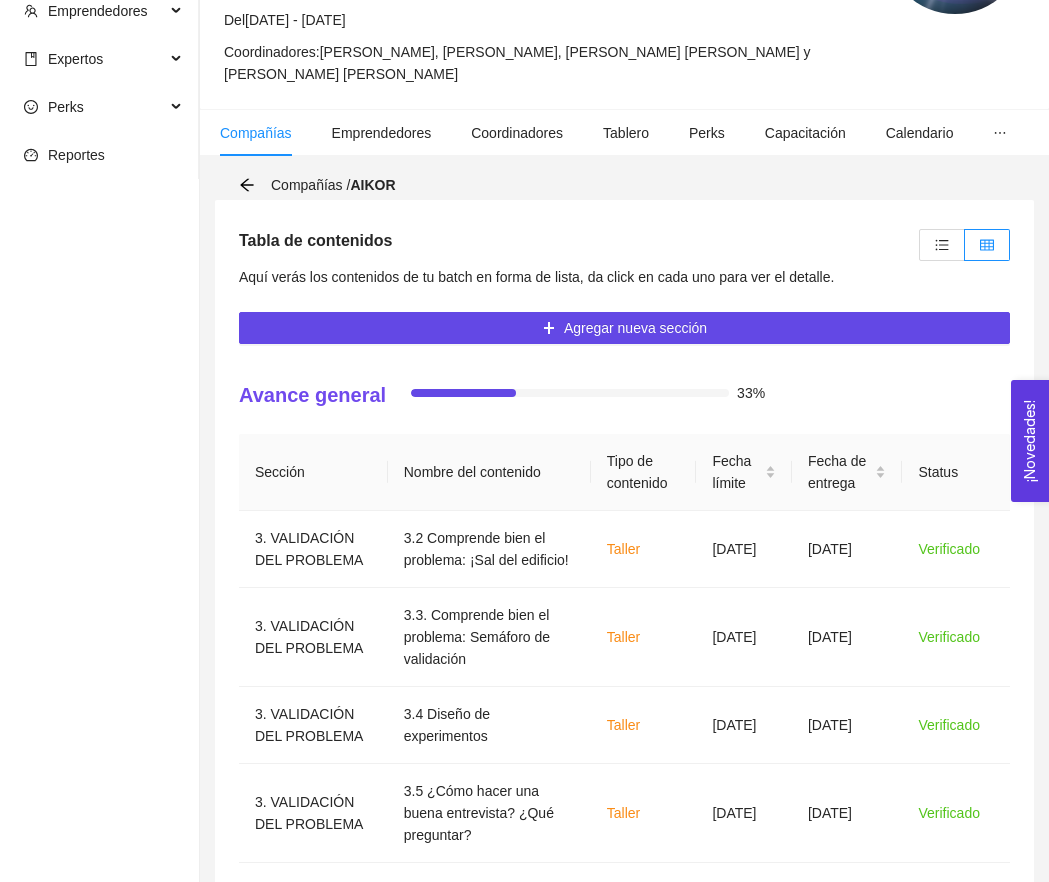 scroll, scrollTop: 332, scrollLeft: 0, axis: vertical 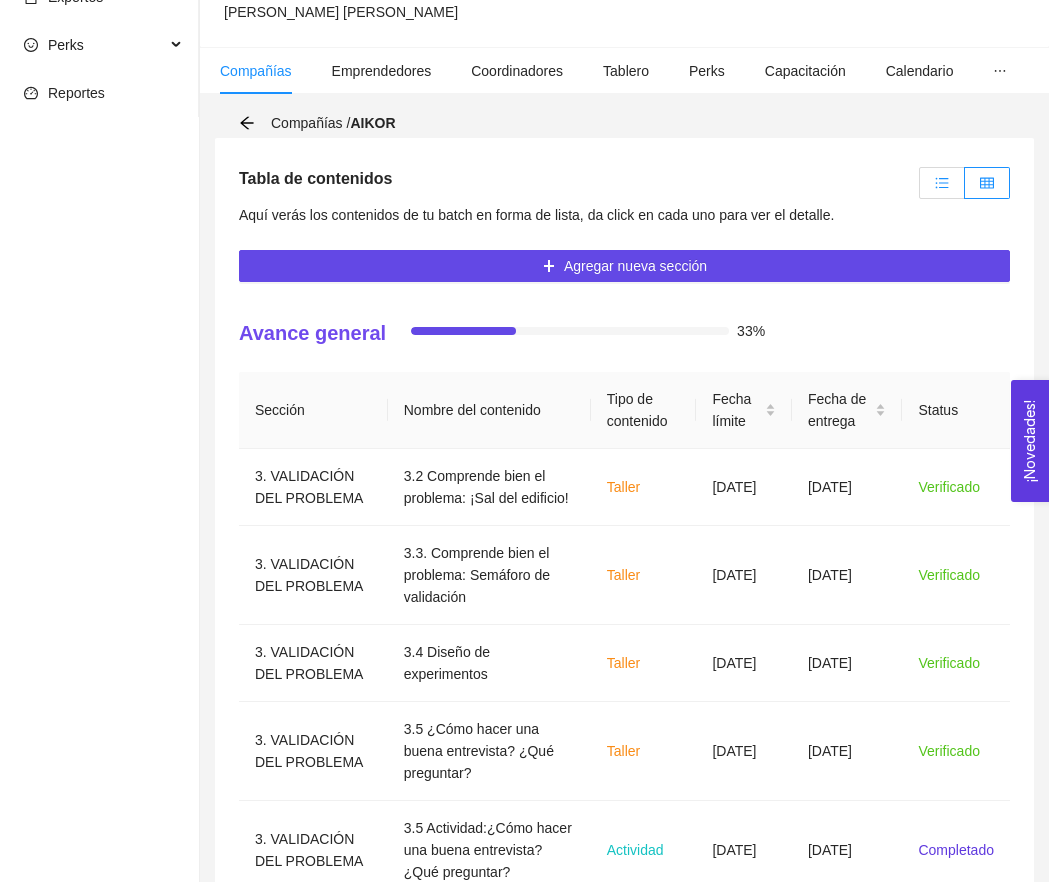 click 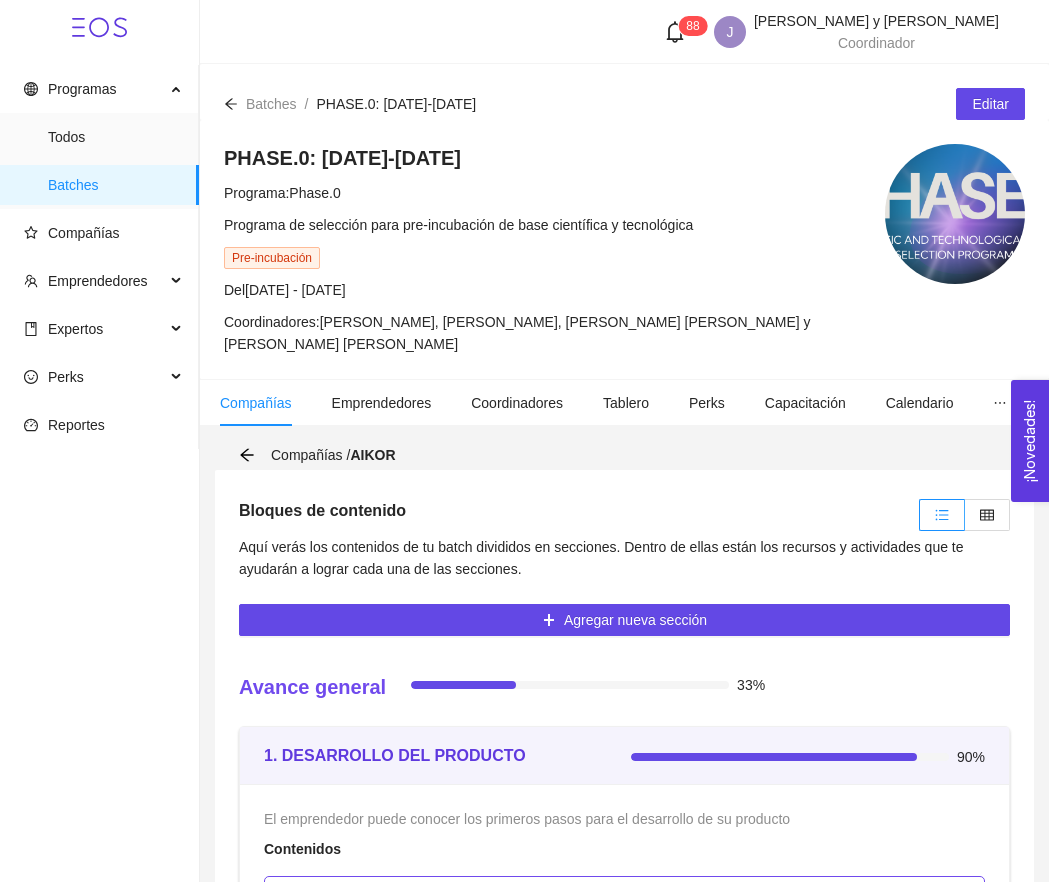 scroll, scrollTop: 0, scrollLeft: 0, axis: both 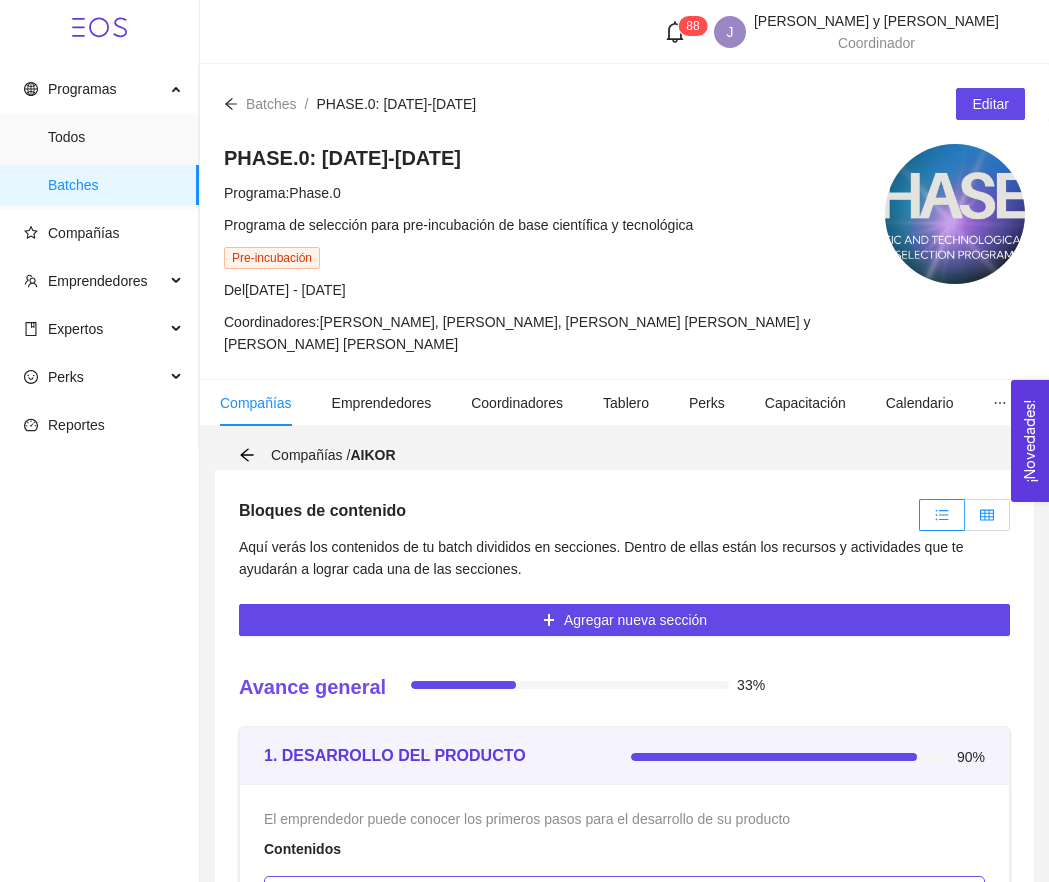 click at bounding box center [987, 515] 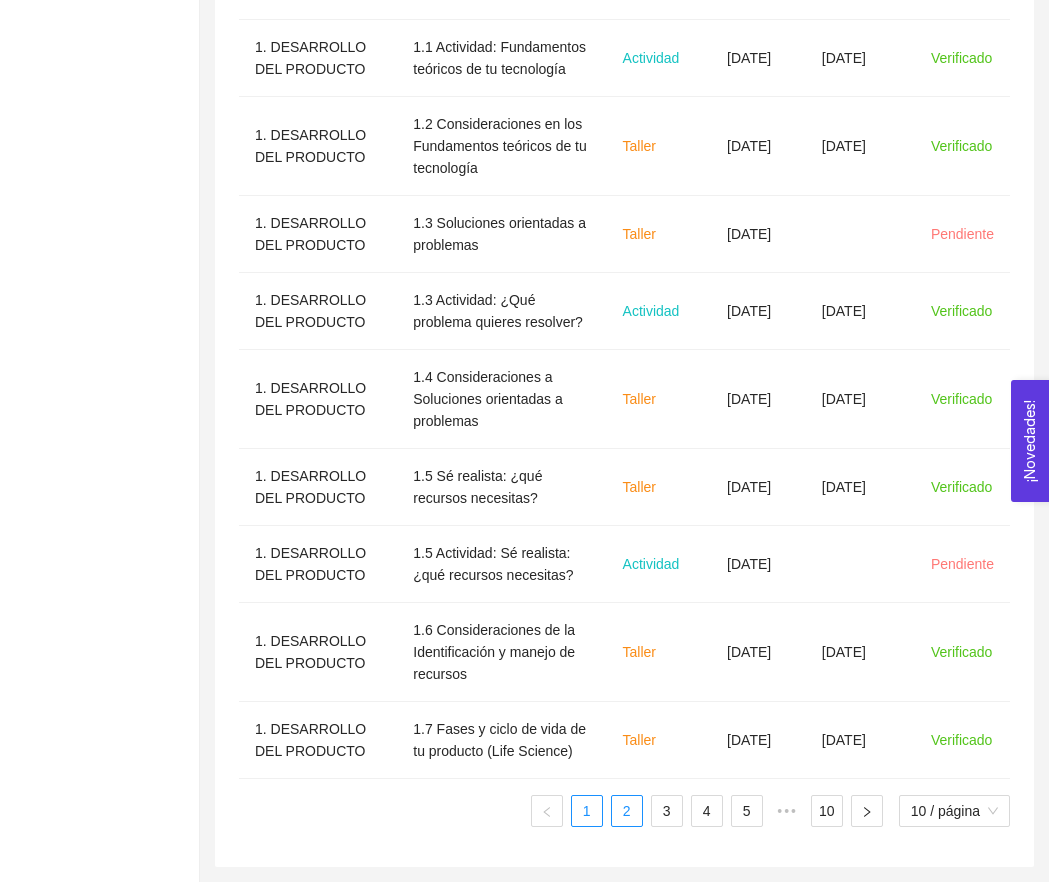 click on "2" at bounding box center [627, 811] 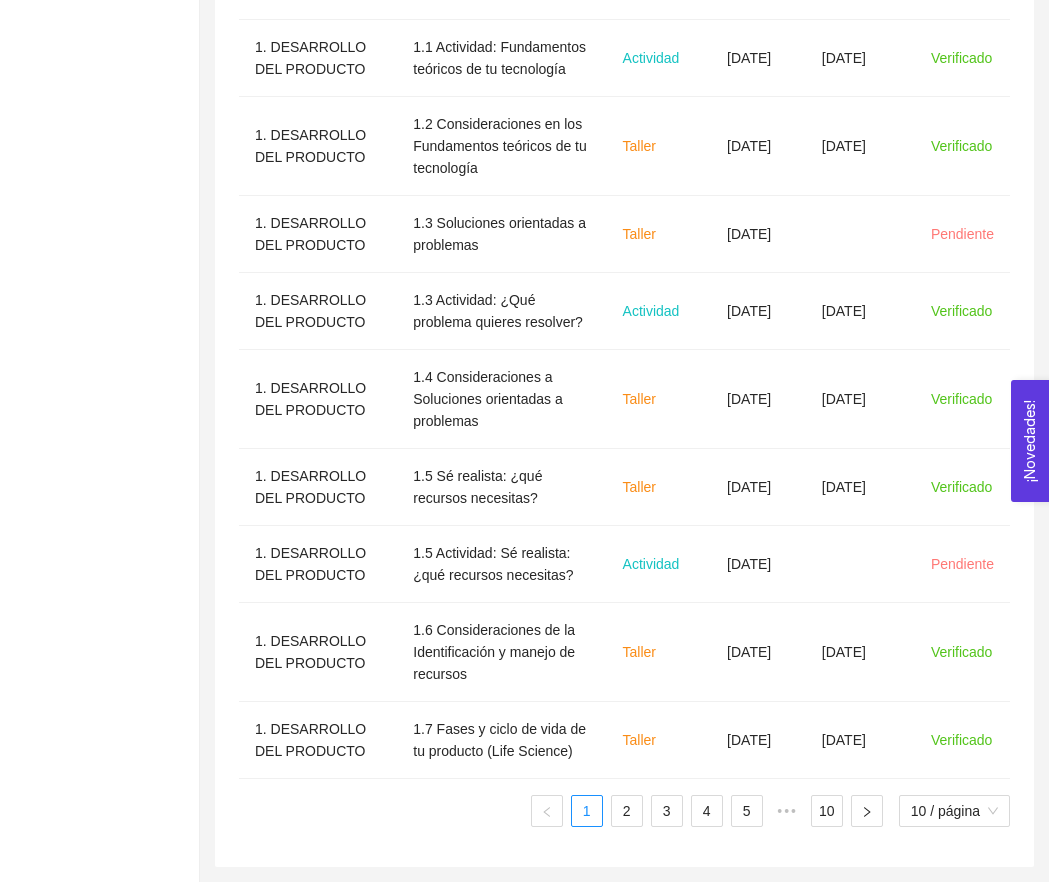 scroll, scrollTop: 794, scrollLeft: 0, axis: vertical 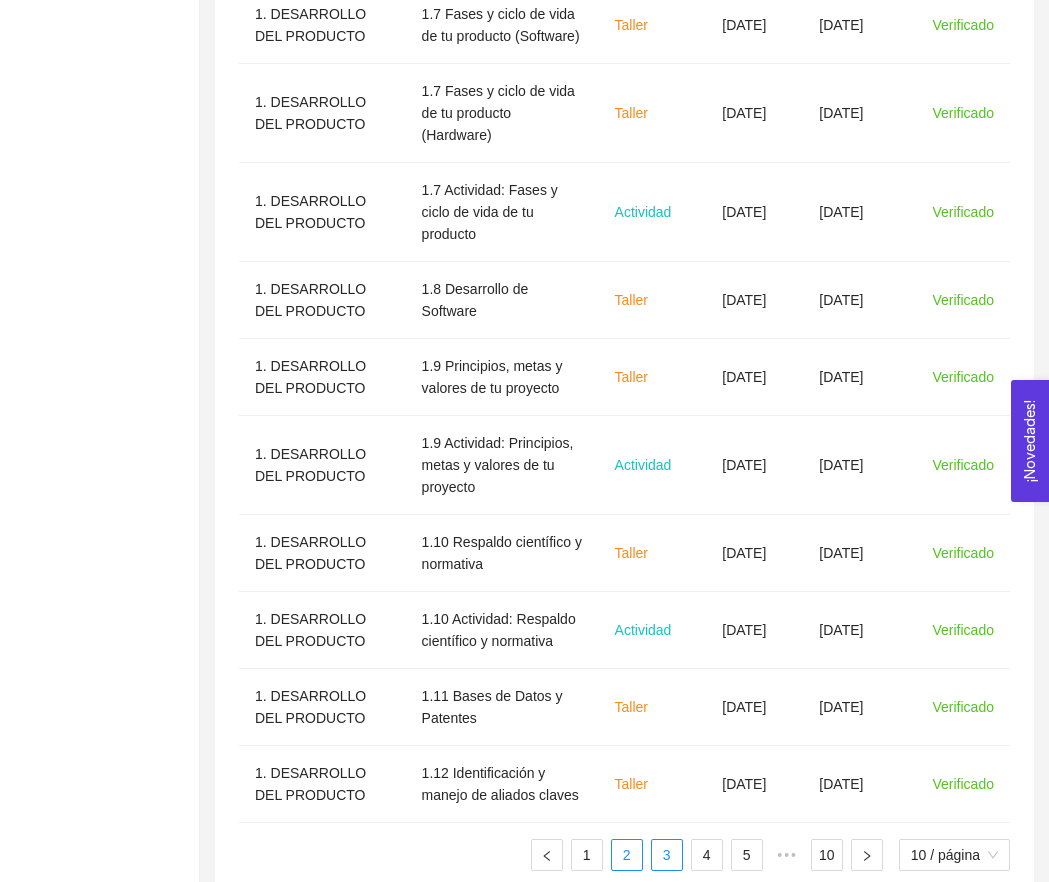 click on "3" at bounding box center [667, 855] 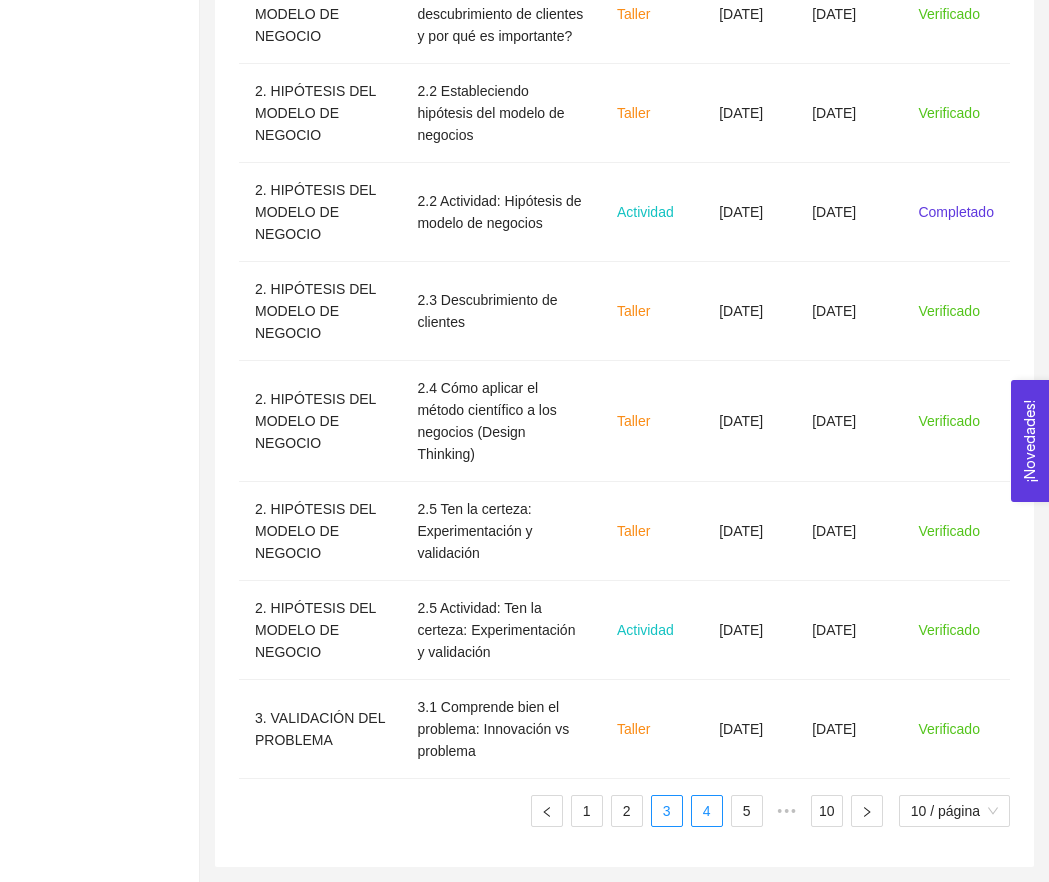 click on "4" at bounding box center [707, 811] 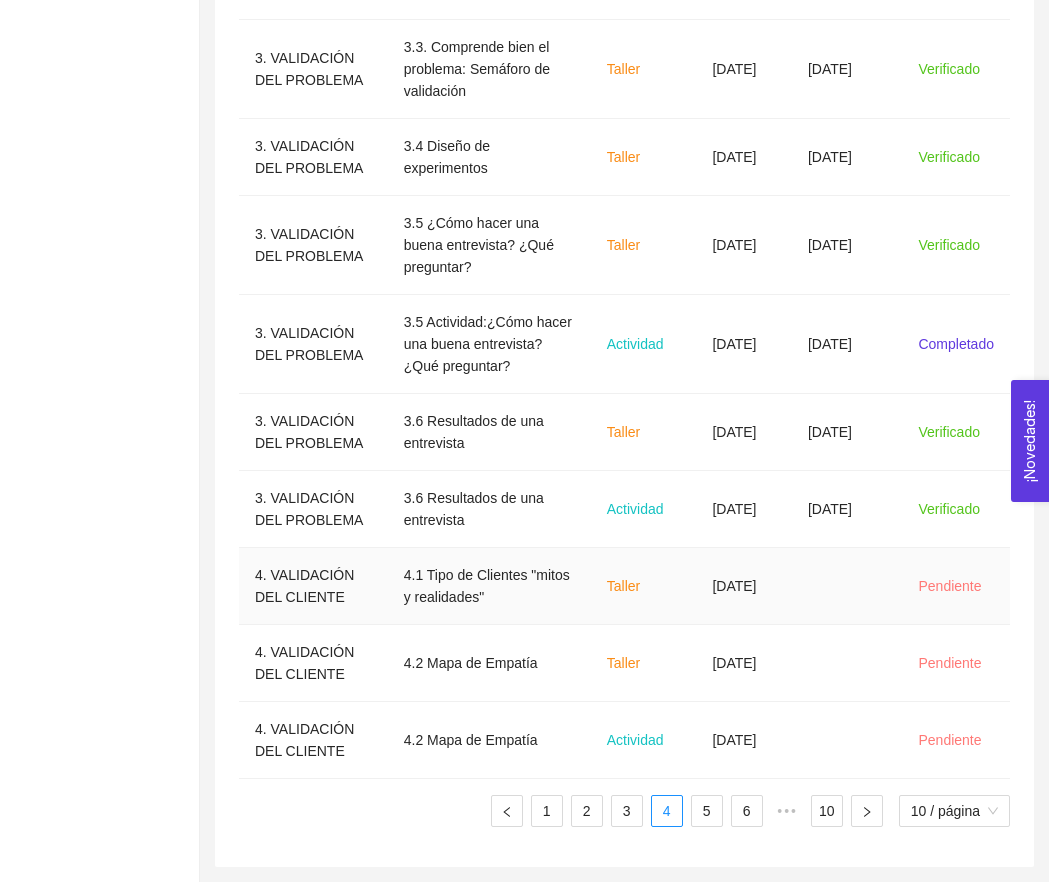 scroll, scrollTop: 849, scrollLeft: 0, axis: vertical 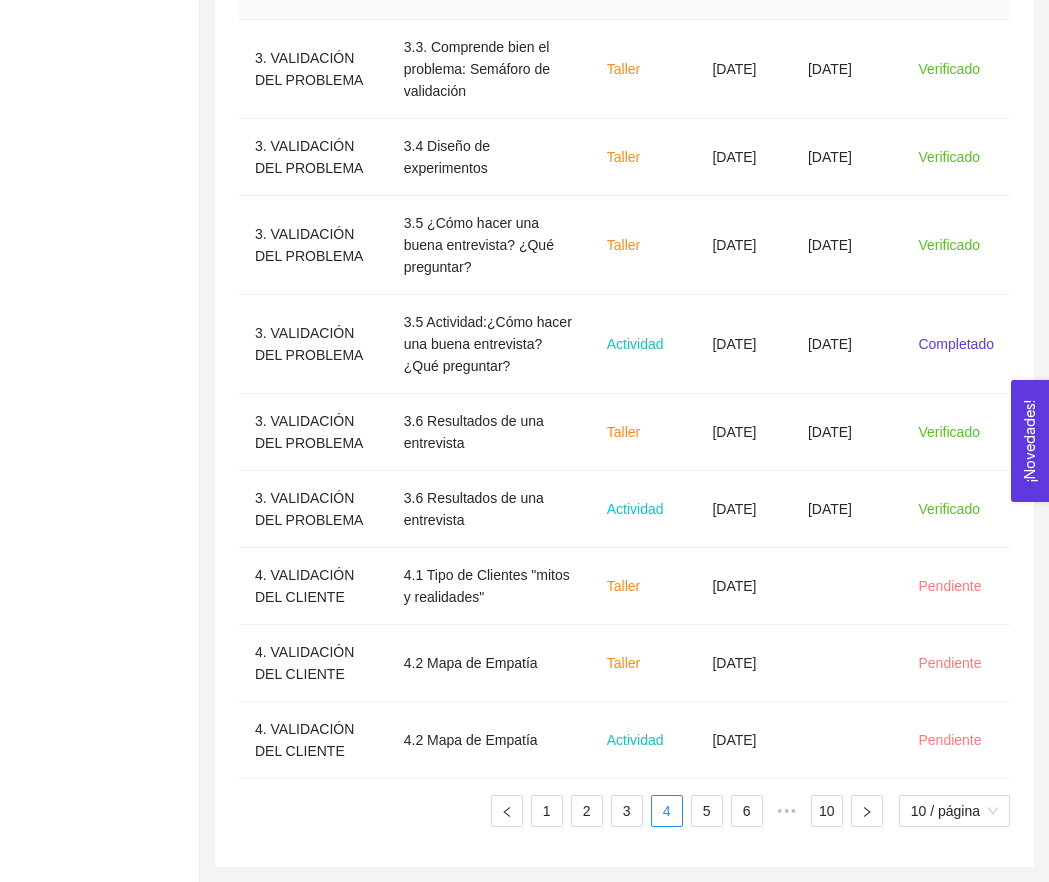 click on "Taller" at bounding box center (644, -19) 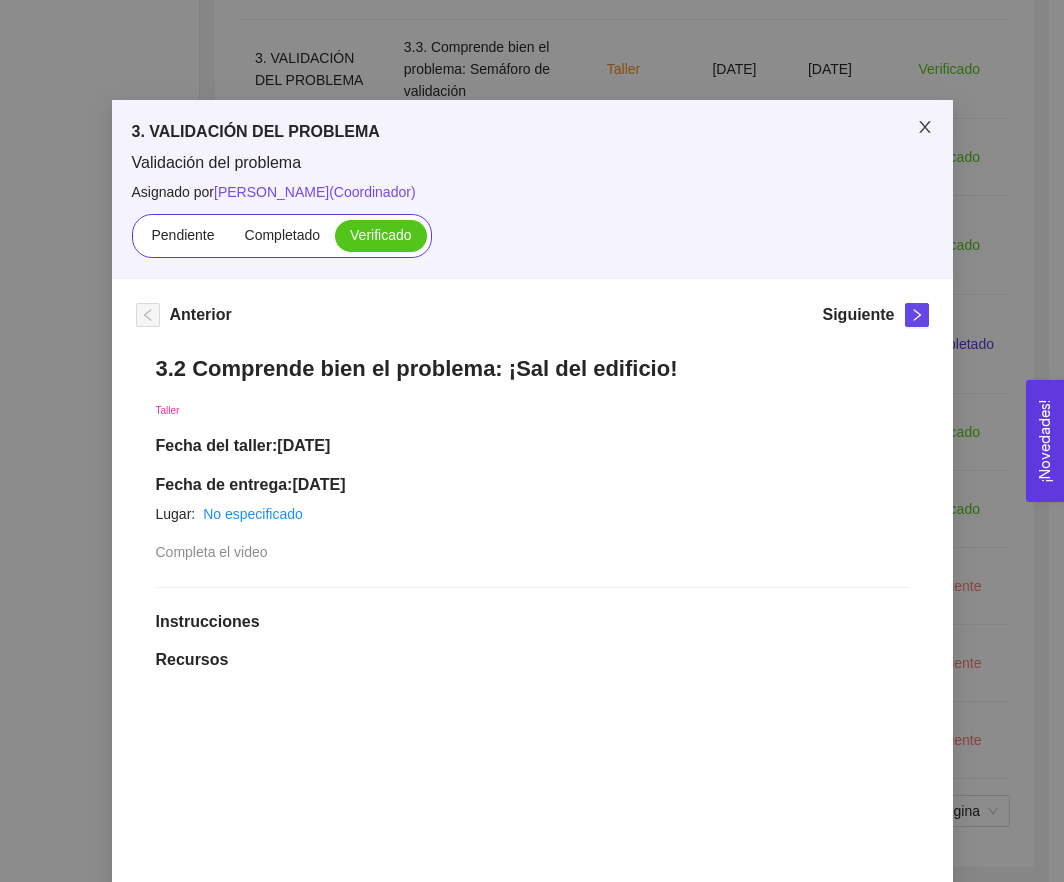 click at bounding box center [925, 128] 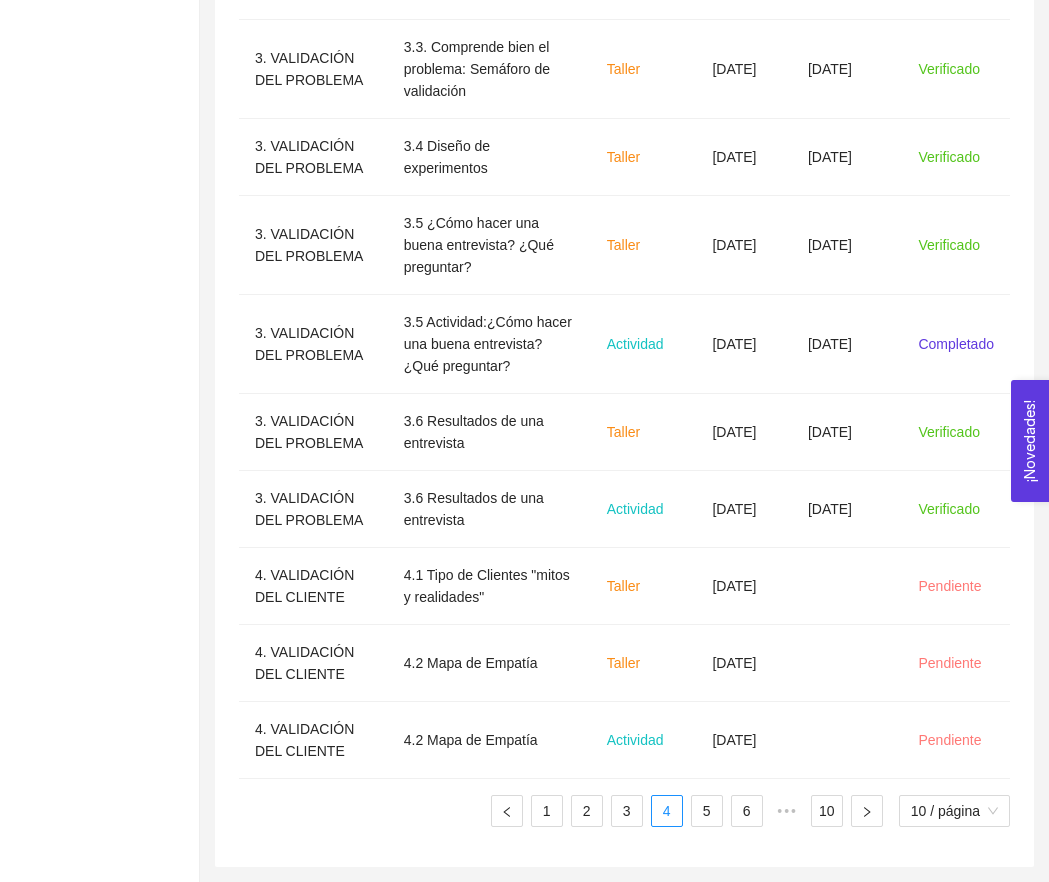 scroll, scrollTop: 926, scrollLeft: 0, axis: vertical 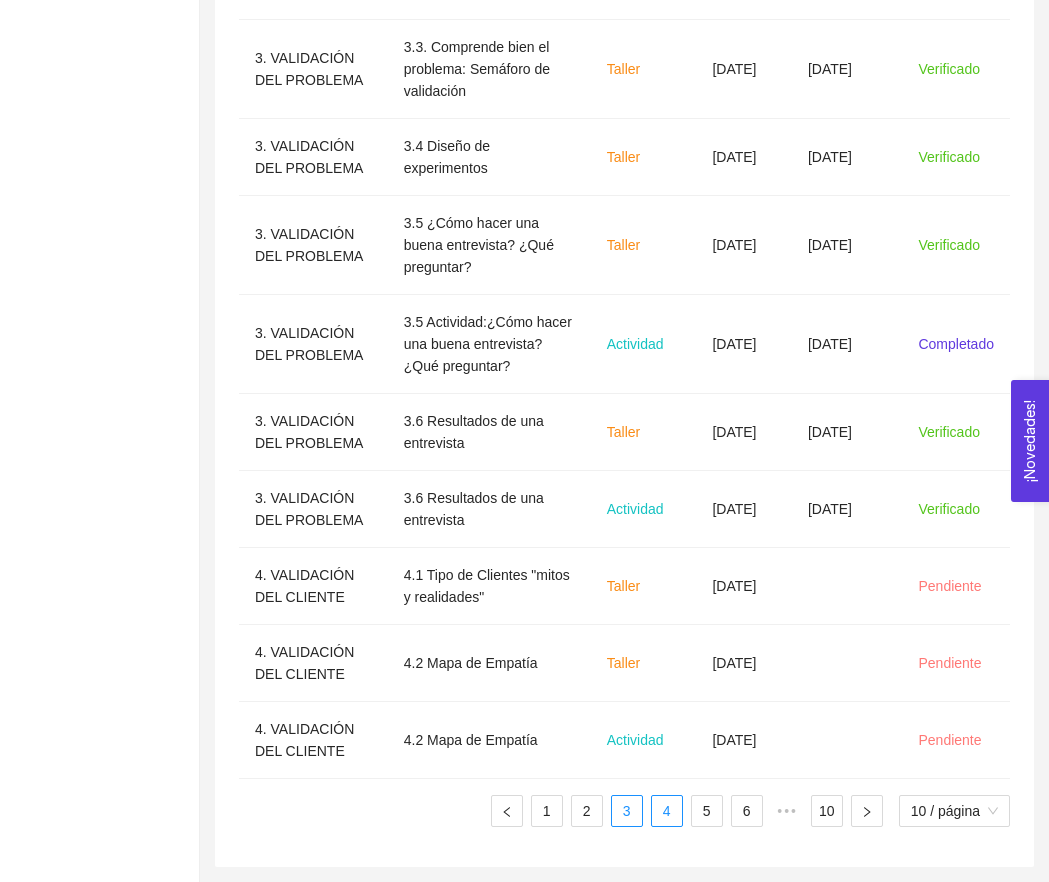 click on "3" at bounding box center (627, 811) 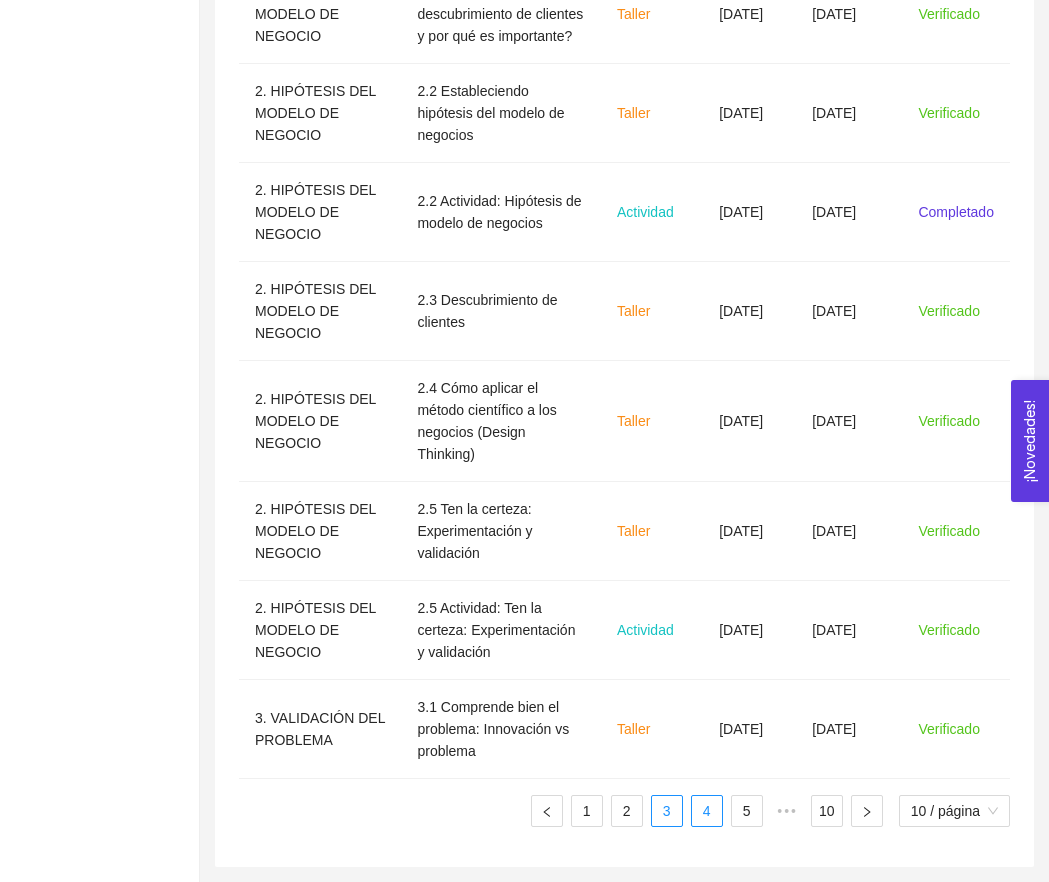 scroll, scrollTop: 1014, scrollLeft: 0, axis: vertical 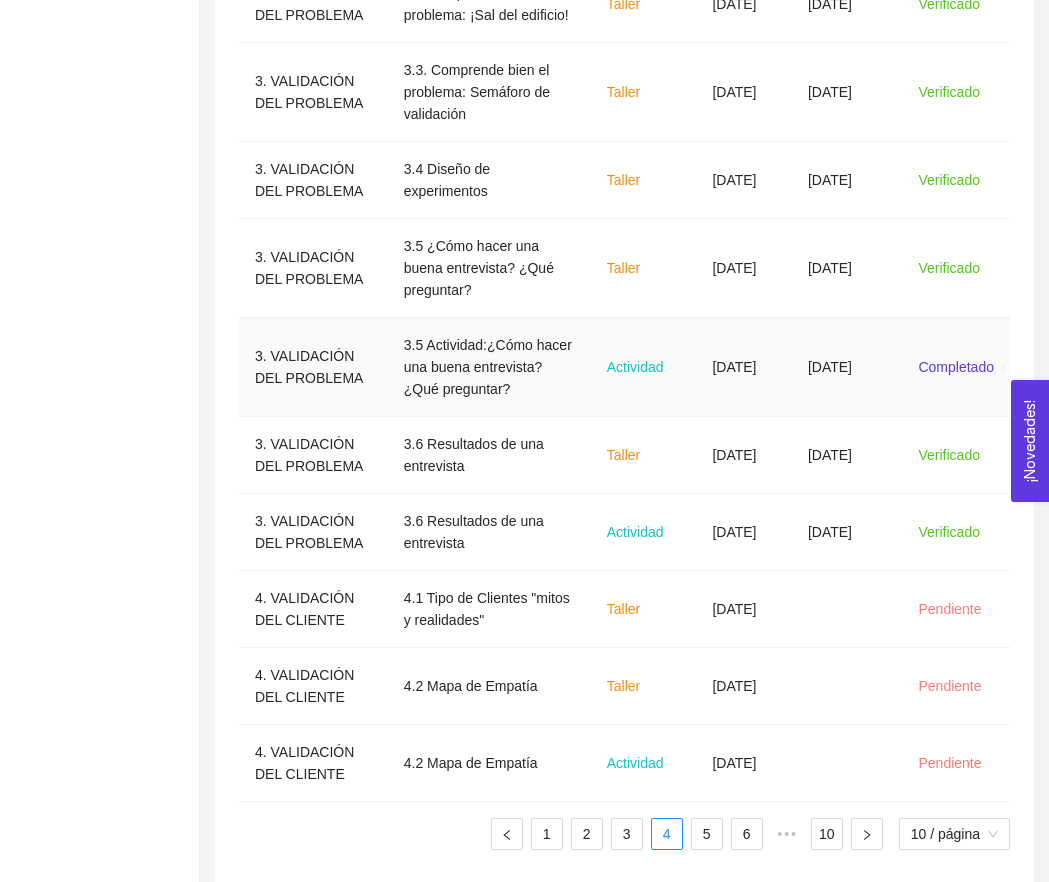 click on "Actividad" at bounding box center [644, 367] 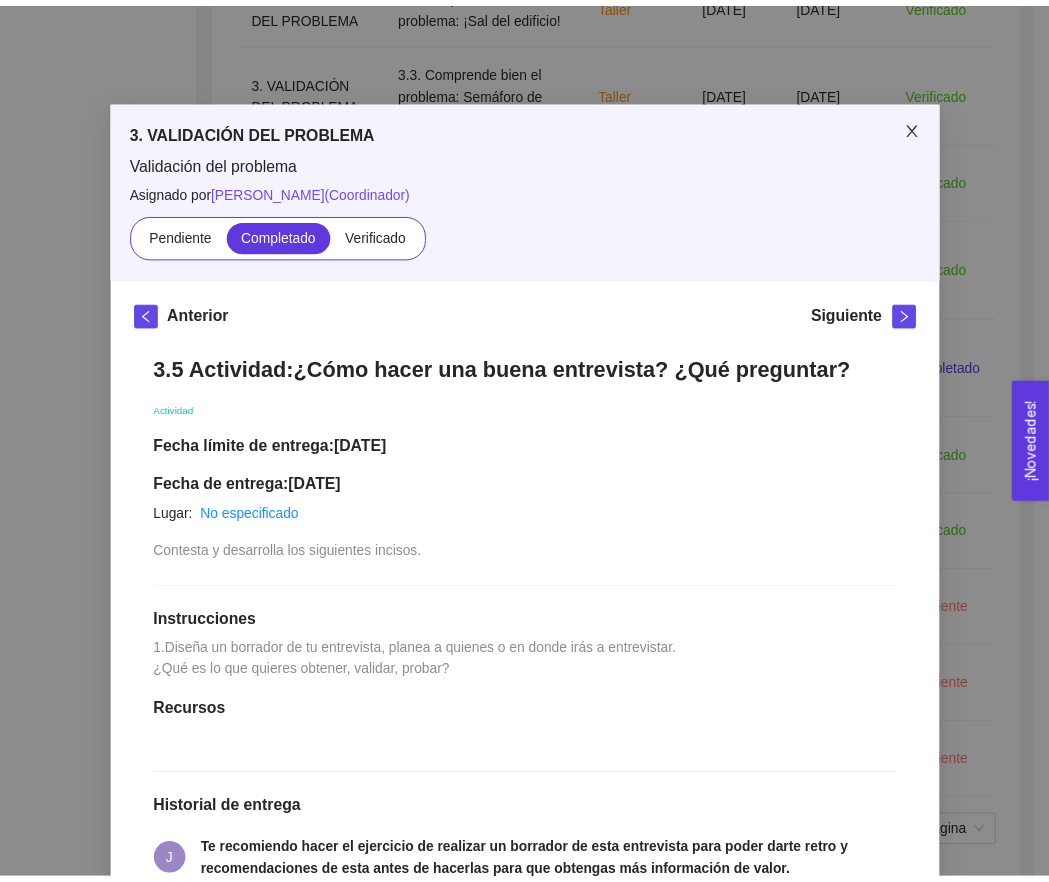 scroll, scrollTop: 0, scrollLeft: 0, axis: both 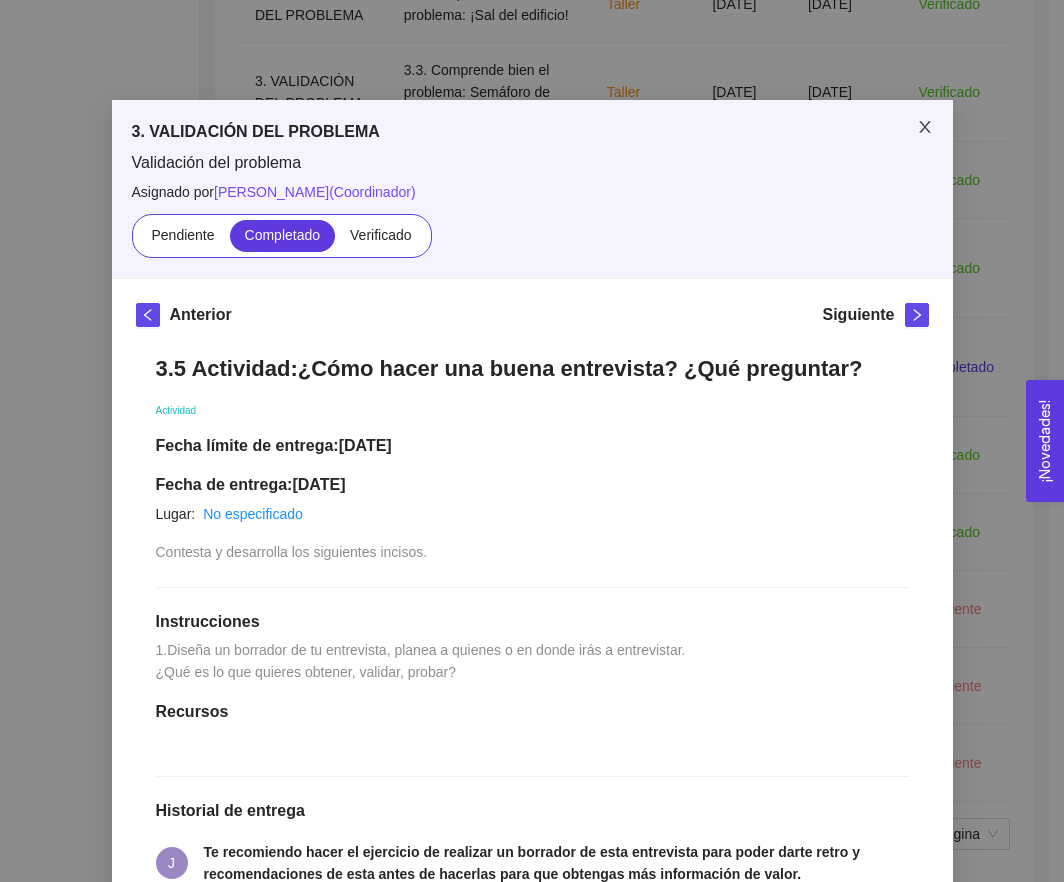 click at bounding box center [925, 128] 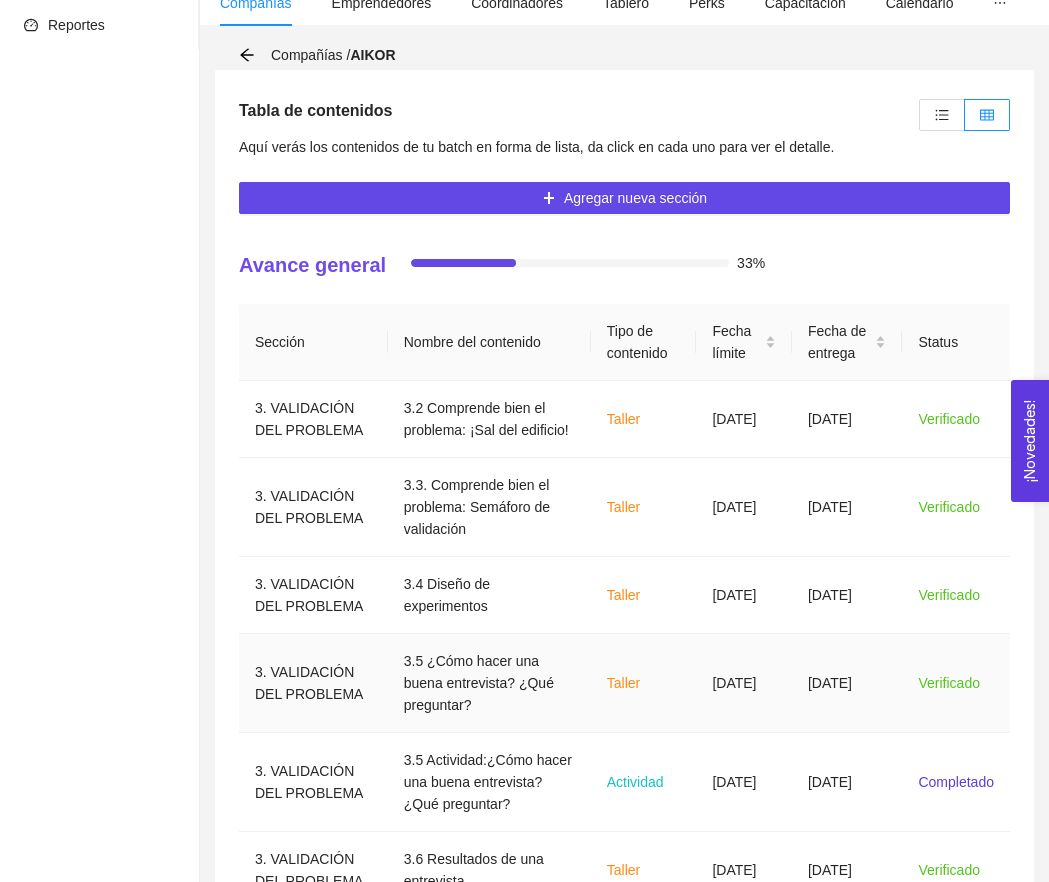 scroll, scrollTop: 273, scrollLeft: 0, axis: vertical 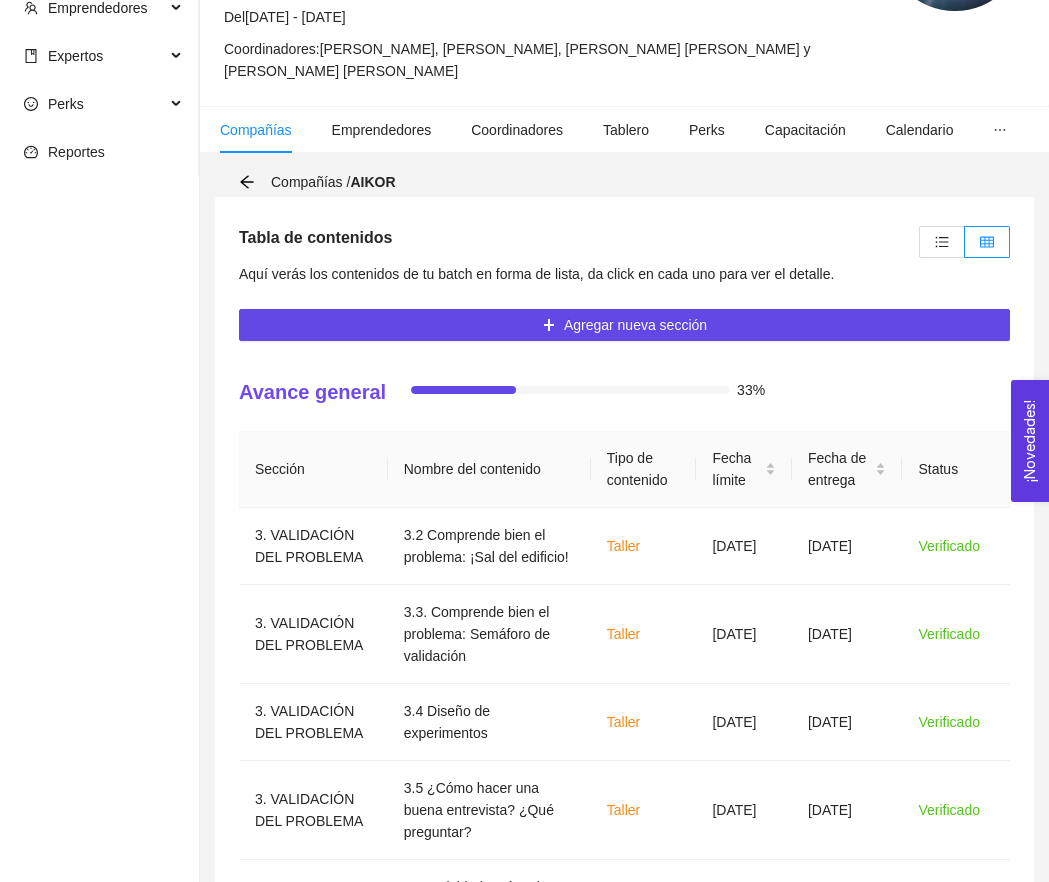click at bounding box center (962, 242) 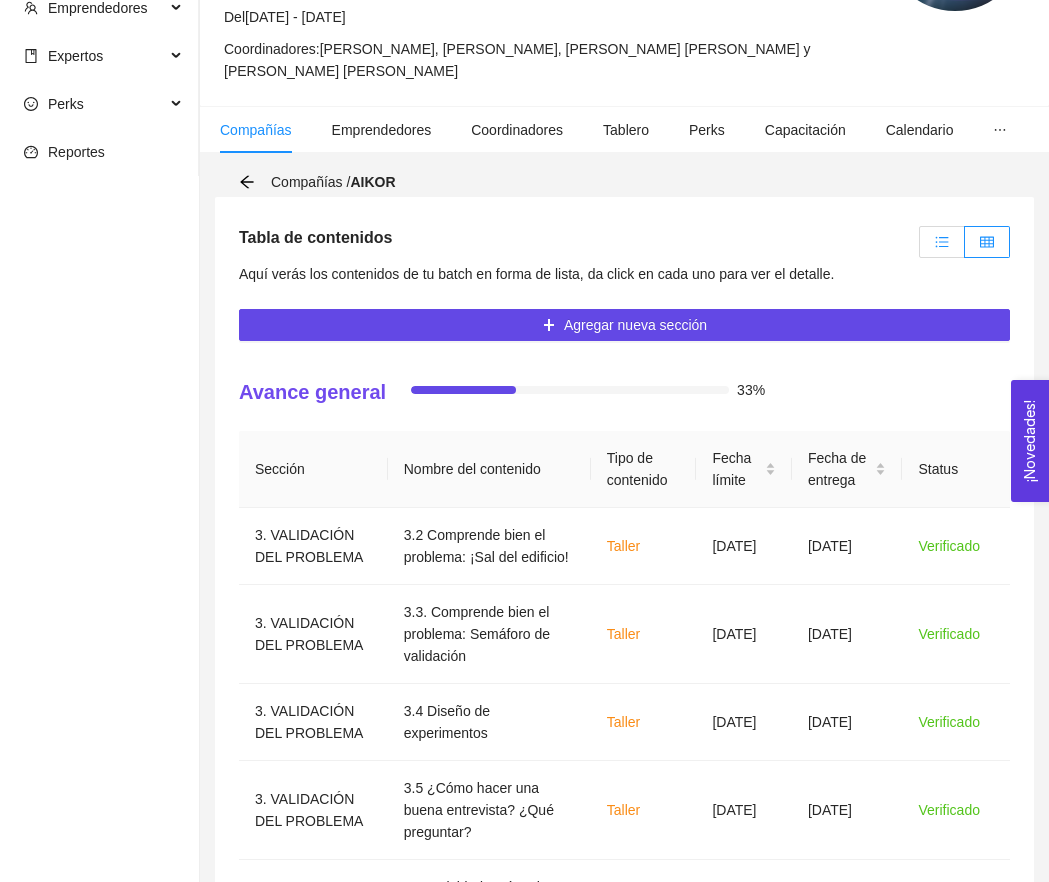 click at bounding box center (942, 242) 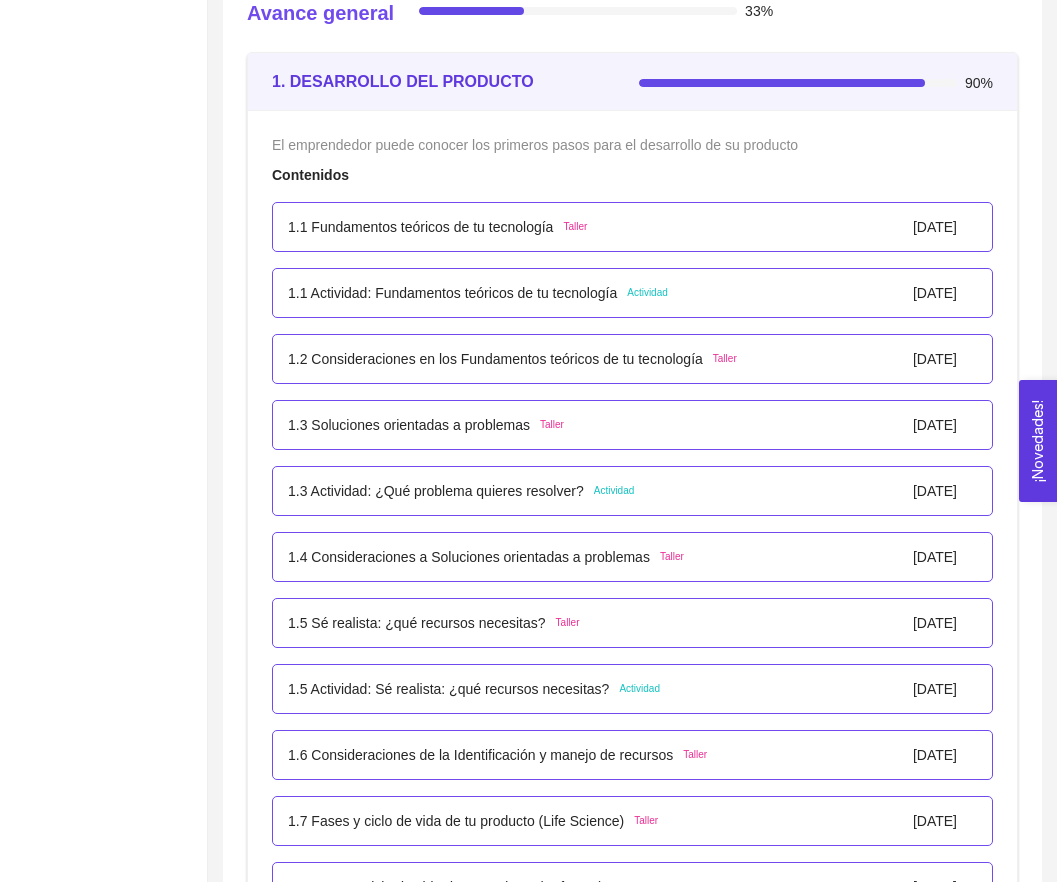 scroll, scrollTop: 694, scrollLeft: 0, axis: vertical 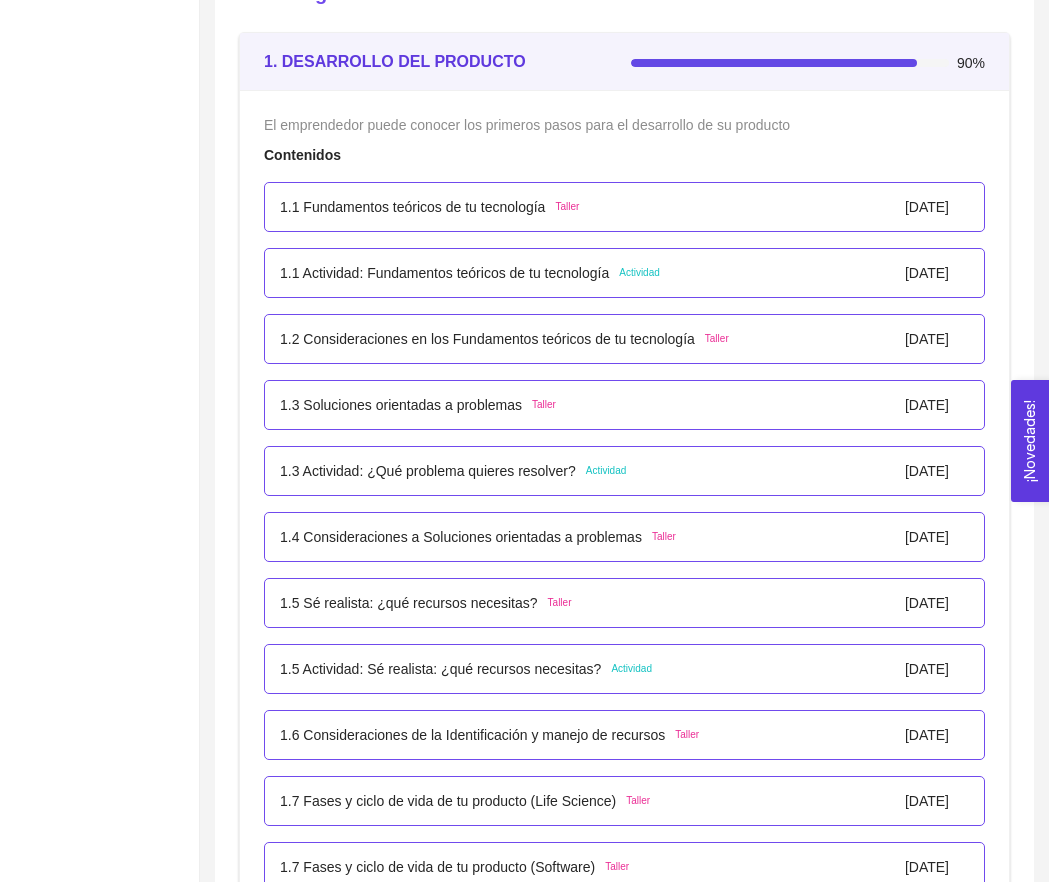 click on "1.3 Actividad: ¿Qué problema quieres resolver?" at bounding box center (428, 471) 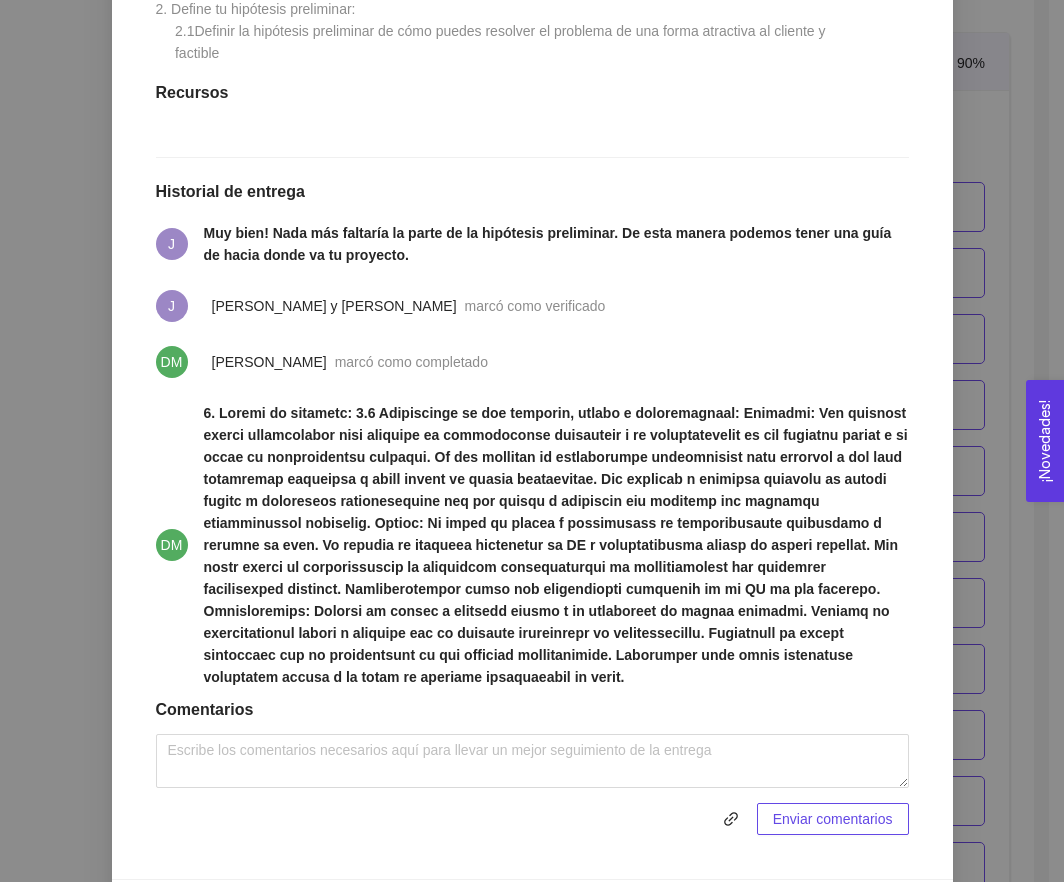 scroll, scrollTop: 767, scrollLeft: 0, axis: vertical 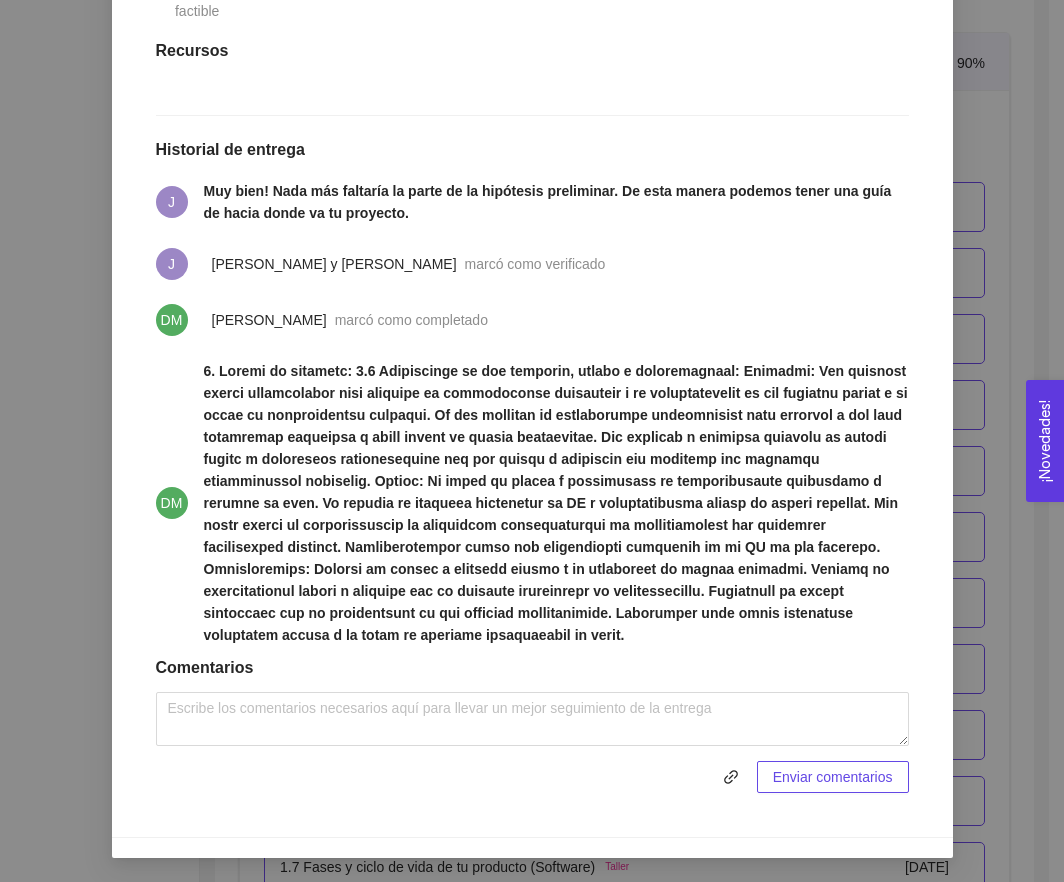 drag, startPoint x: 986, startPoint y: 469, endPoint x: 976, endPoint y: 649, distance: 180.27756 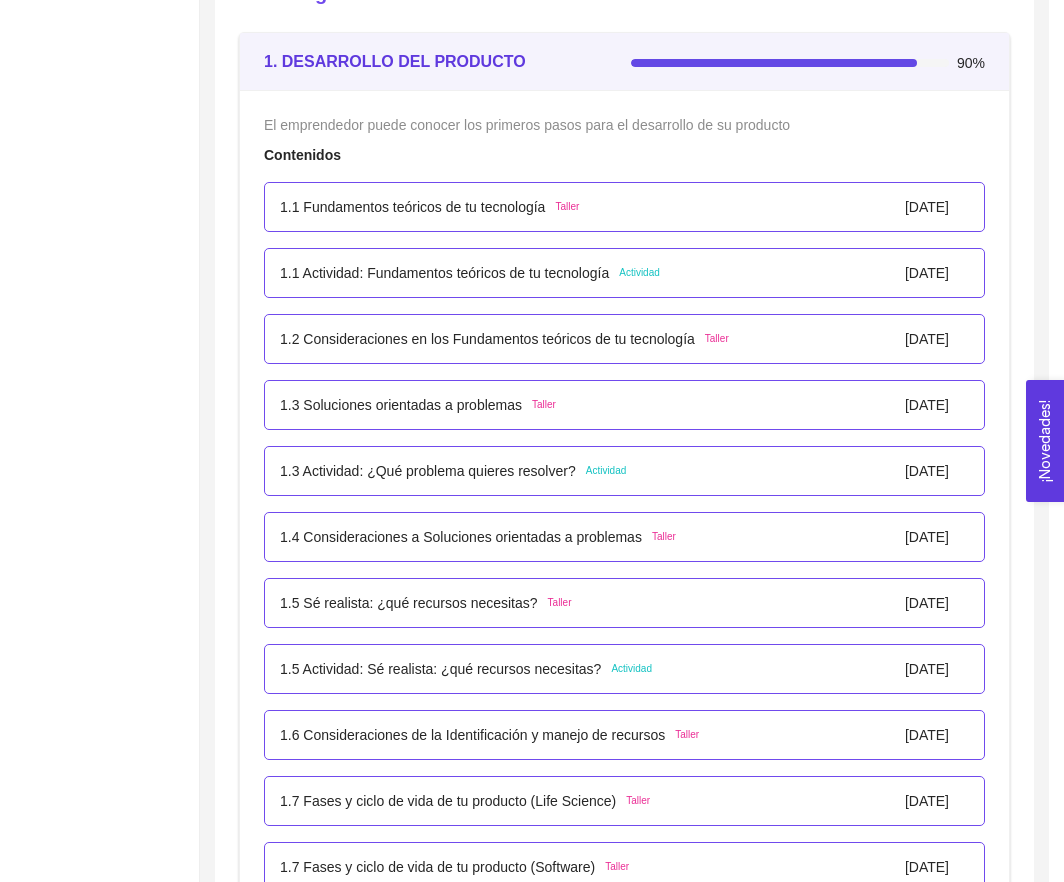 scroll, scrollTop: 0, scrollLeft: 0, axis: both 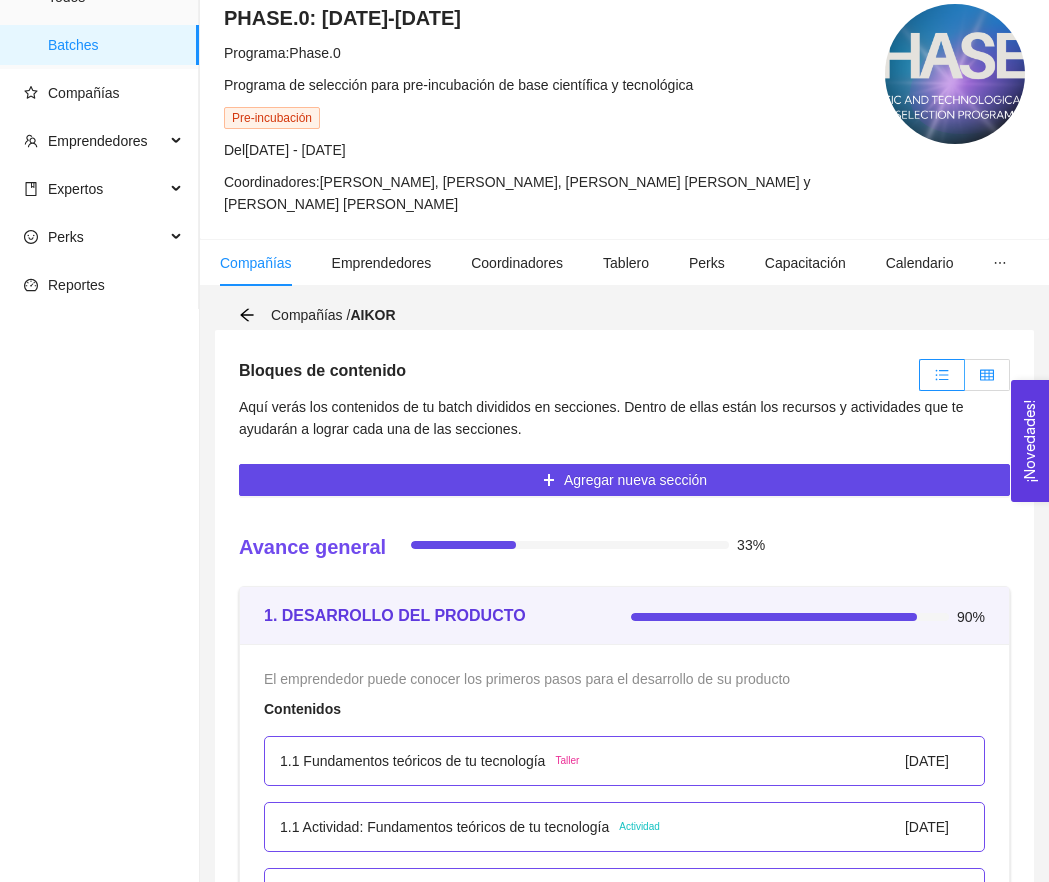 click 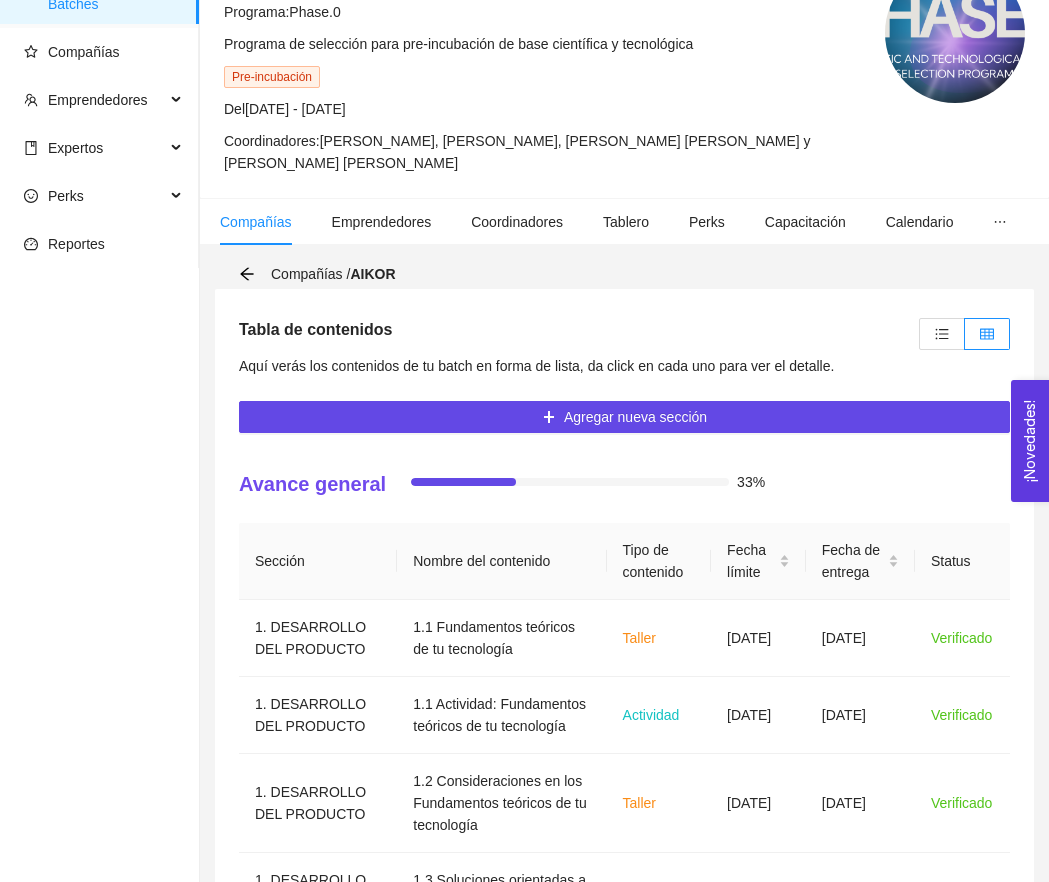 scroll, scrollTop: 838, scrollLeft: 0, axis: vertical 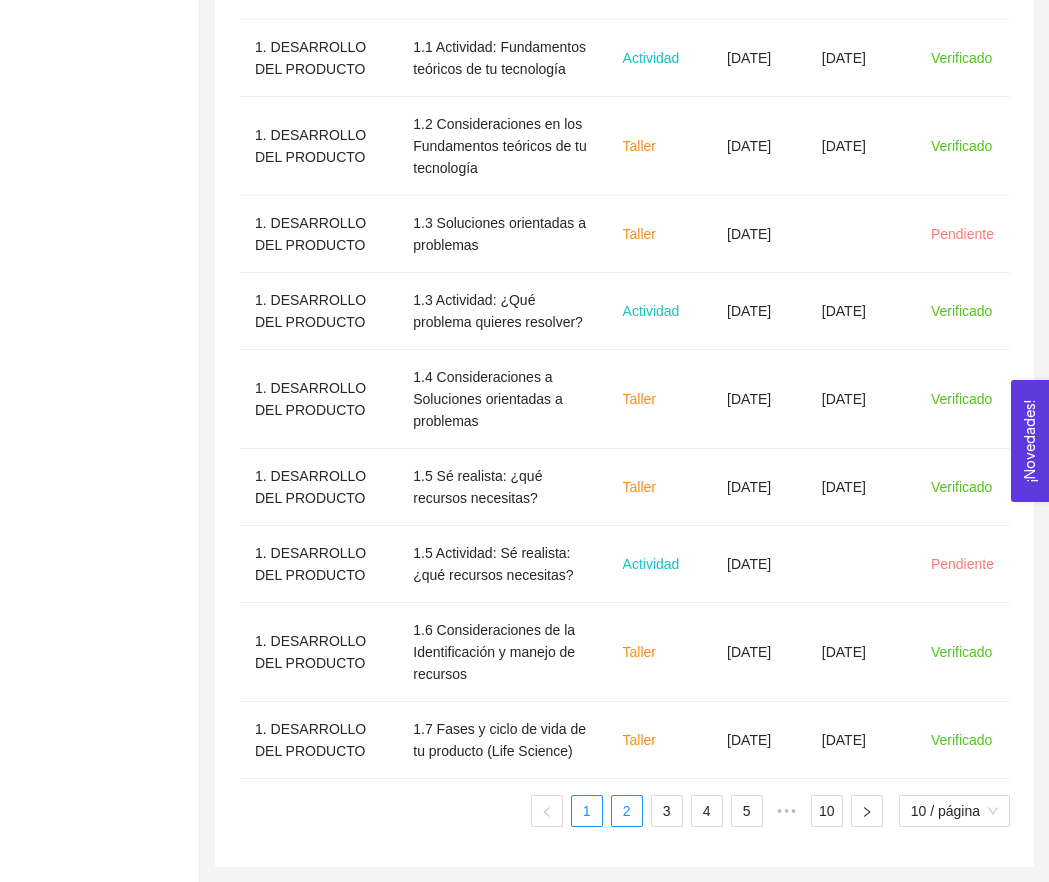 click on "2" at bounding box center (627, 811) 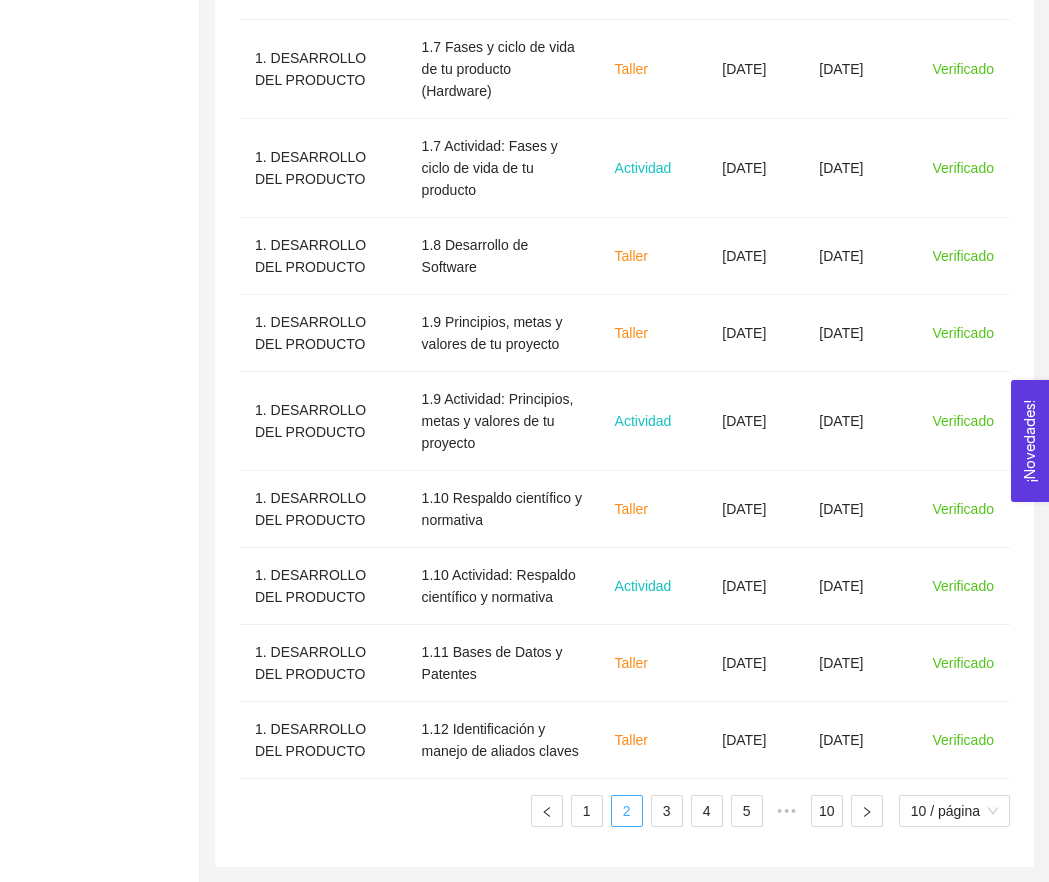 scroll, scrollTop: 794, scrollLeft: 0, axis: vertical 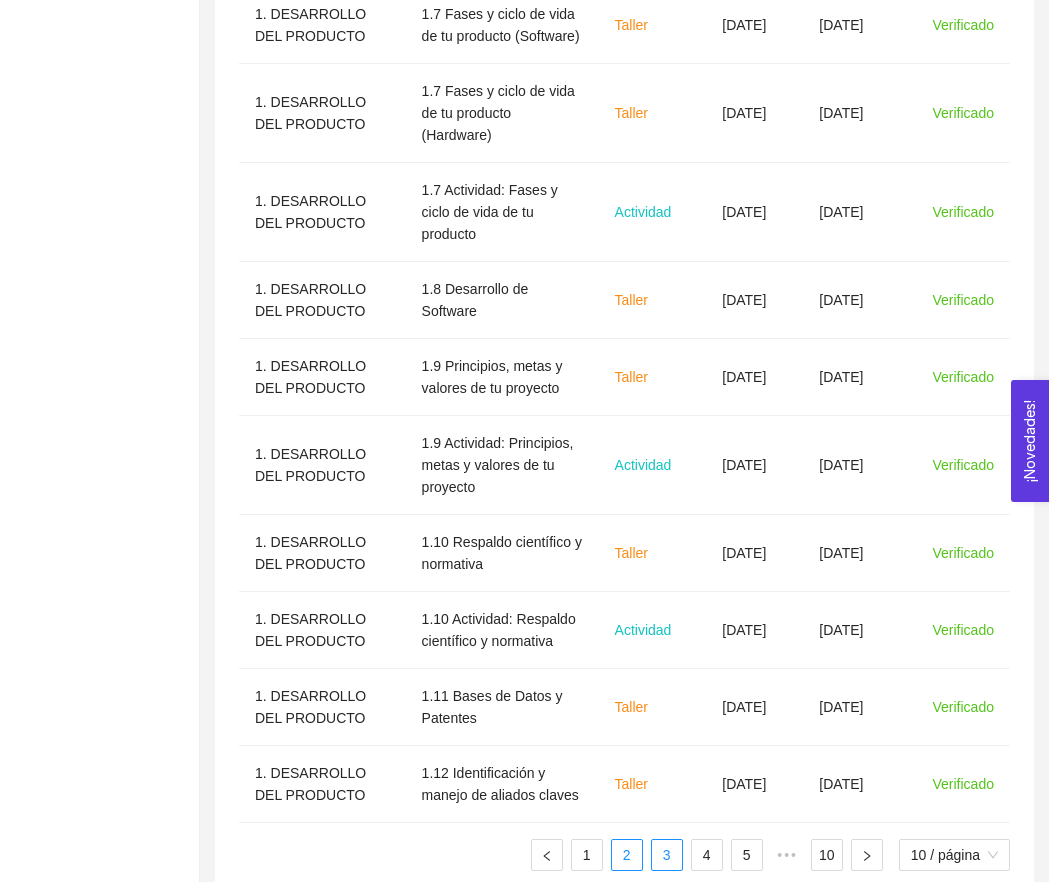 click on "3" at bounding box center [667, 855] 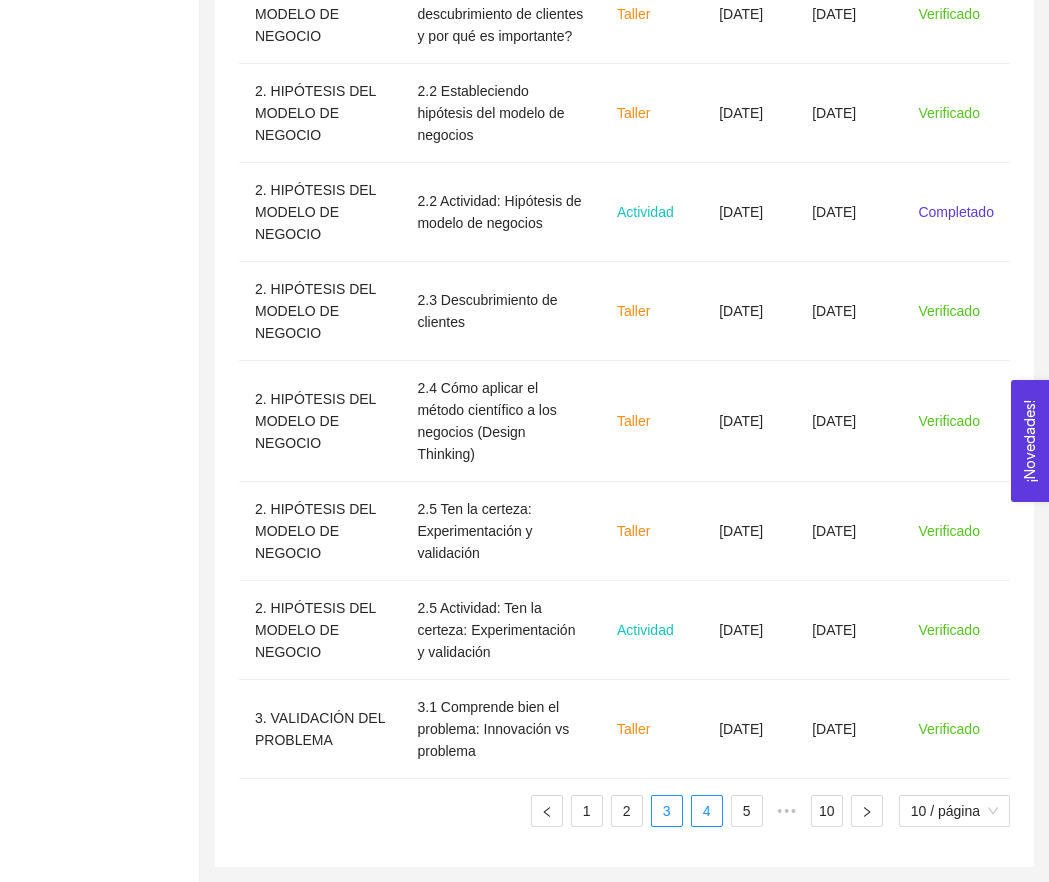 click on "4" at bounding box center [707, 811] 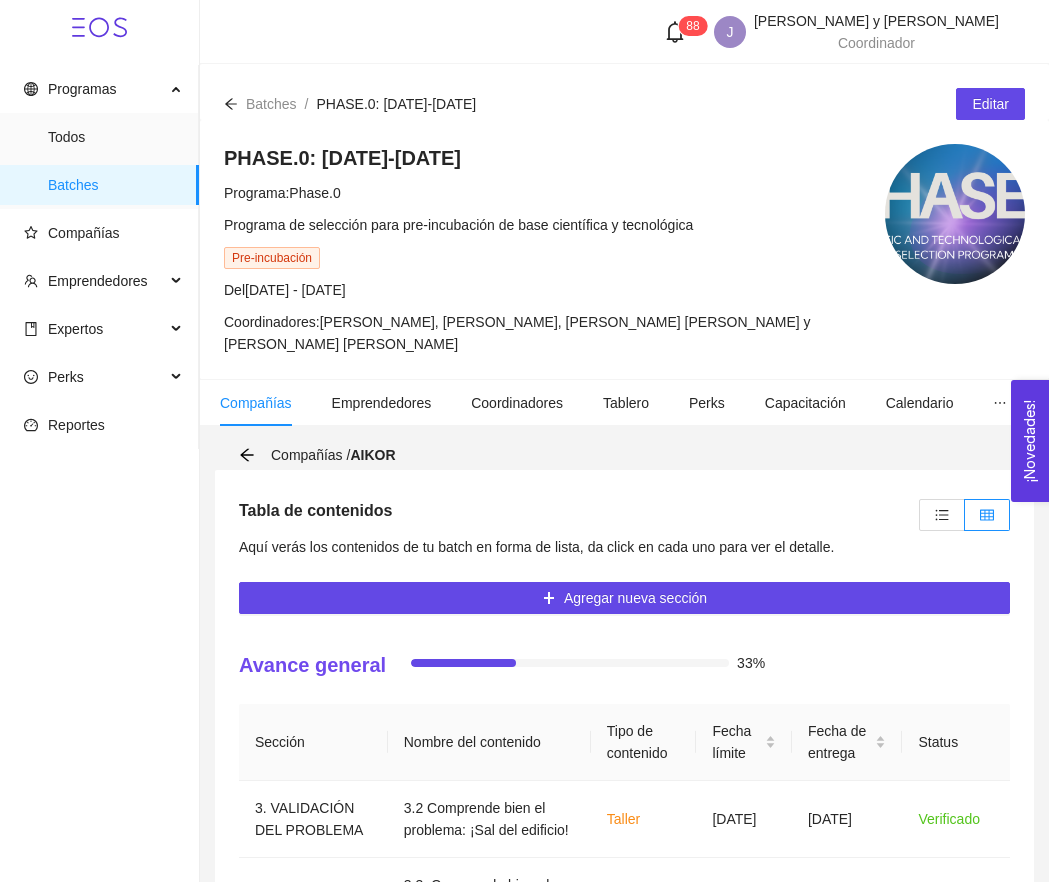 scroll, scrollTop: 0, scrollLeft: 0, axis: both 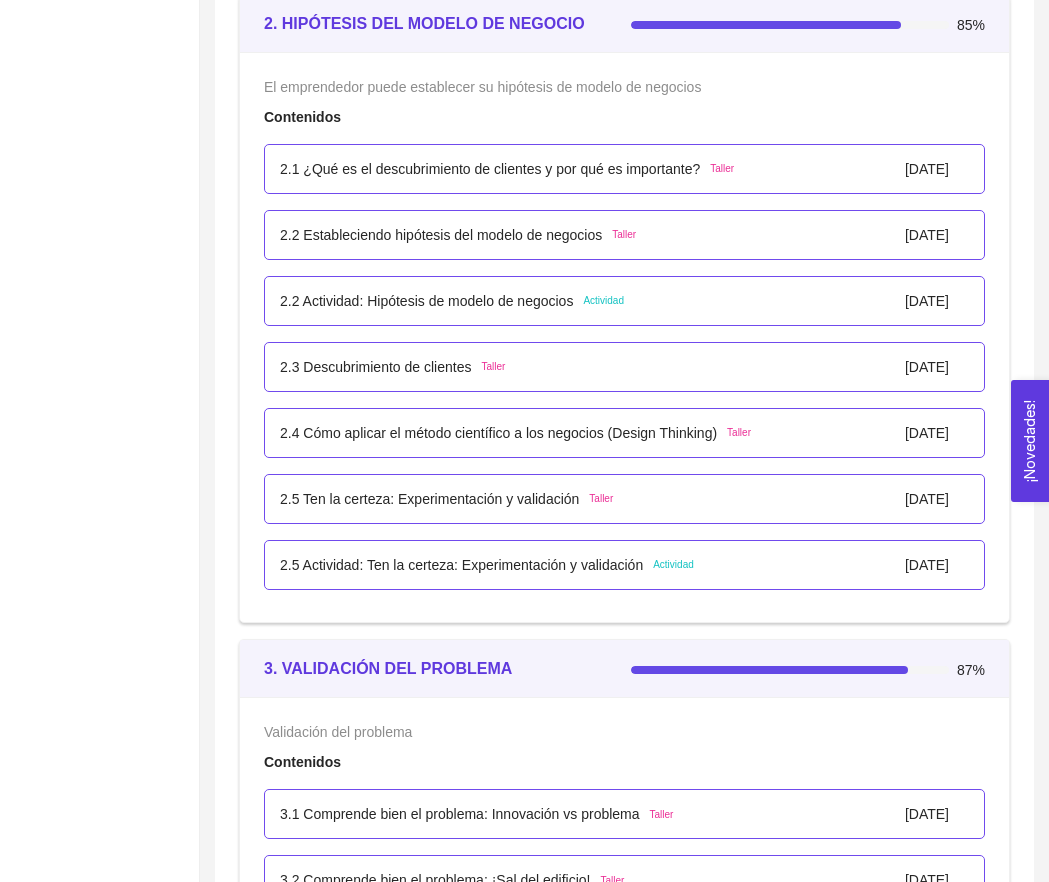 click on "2.2 Actividad: Hipótesis de modelo de negocios" at bounding box center [426, 301] 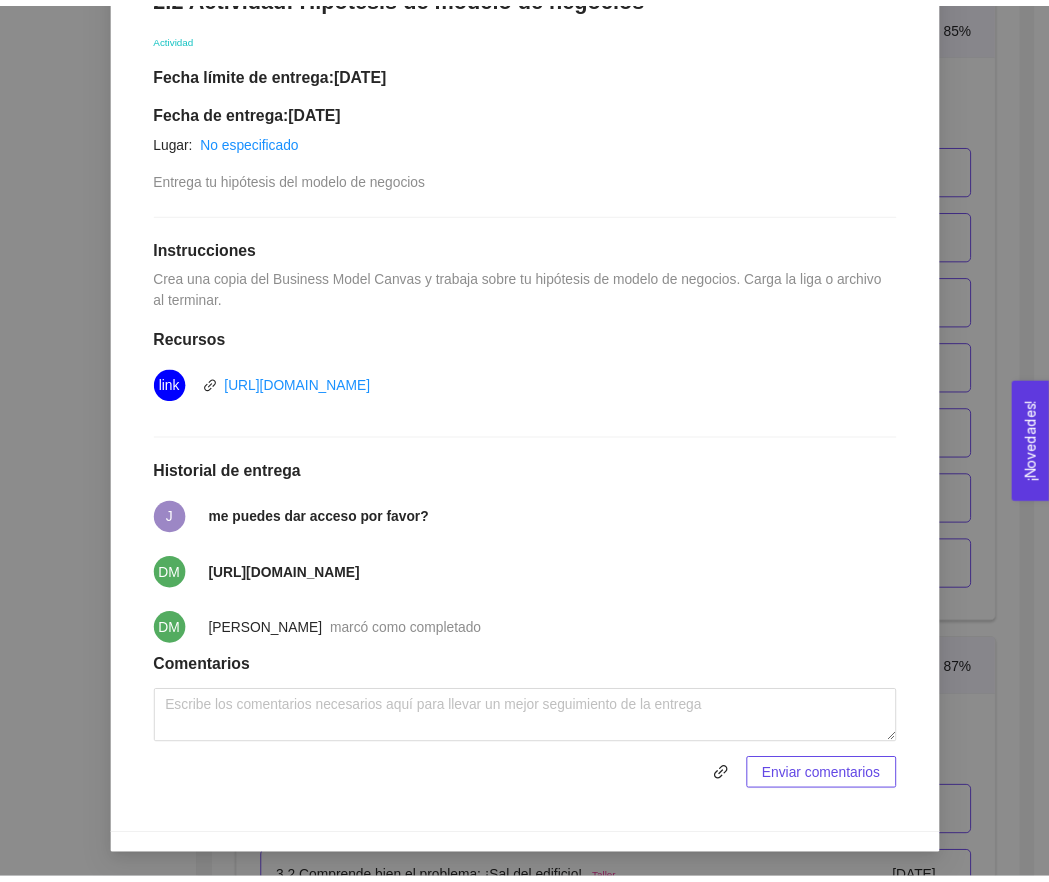 scroll, scrollTop: 381, scrollLeft: 0, axis: vertical 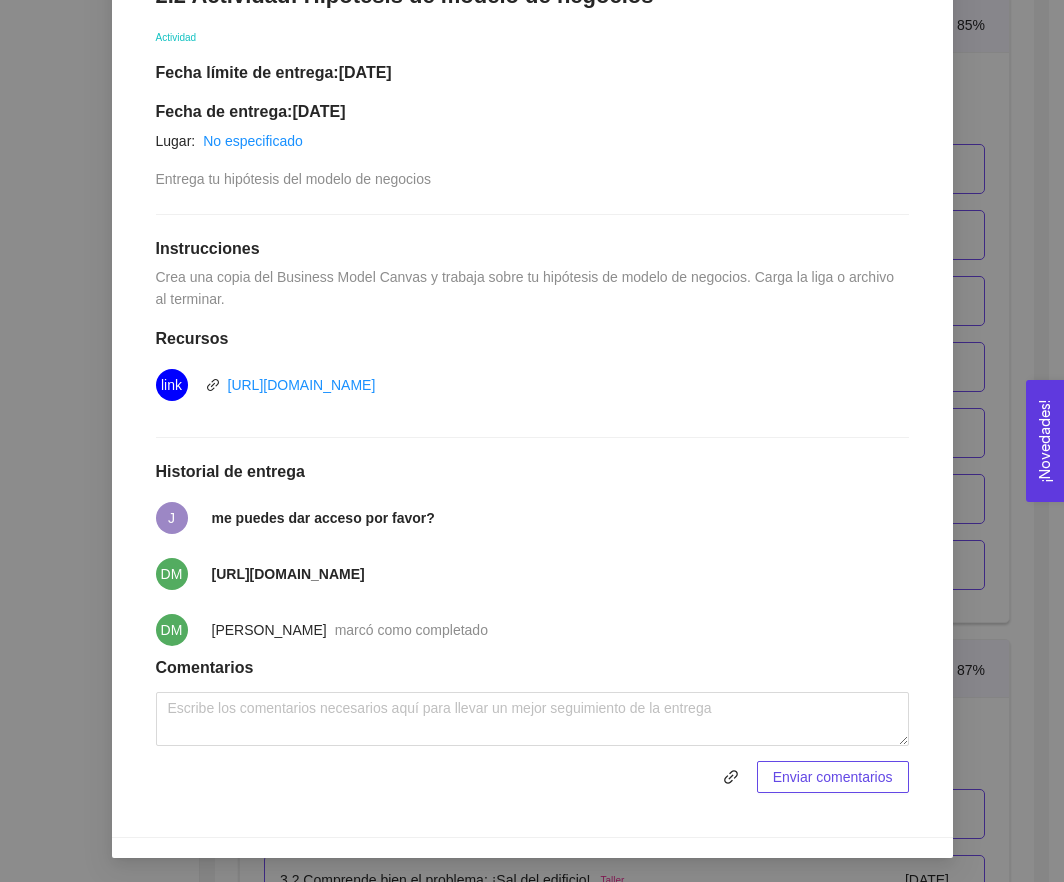 click on "2. HIPÓTESIS DEL MODELO DE NEGOCIO El emprendedor puede establecer su hipótesis de modelo de negocios Asignado por  [PERSON_NAME]   ( Coordinador ) Pendiente Completado Verificado Anterior Siguiente 2.2 Actividad: Hipótesis de modelo de negocios Actividad Fecha límite de entrega:  [DATE] Fecha de entrega:  [DATE] Lugar: No especificado Entrega tu hipótesis del modelo de negocios
Instrucciones Crea una copia del Business Model Canvas y trabaja sobre tu hipótesis de modelo de negocios. Carga la liga o archivo al terminar.
Recursos link [URL][DOMAIN_NAME] Historial de entrega J me puedes dar acceso por favor? DM [URL][DOMAIN_NAME] DM [PERSON_NAME] marcó como completado Comentarios Enviar comentarios Cancelar Aceptar" at bounding box center (532, 441) 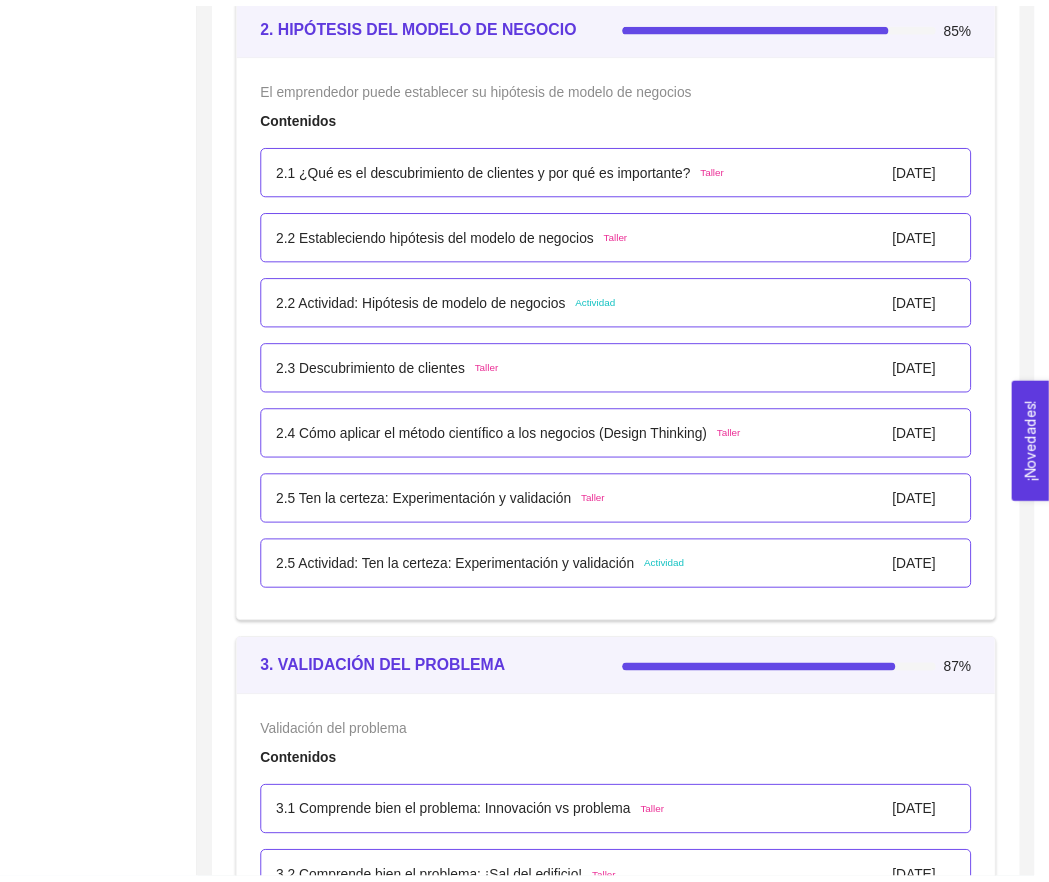 scroll, scrollTop: 0, scrollLeft: 0, axis: both 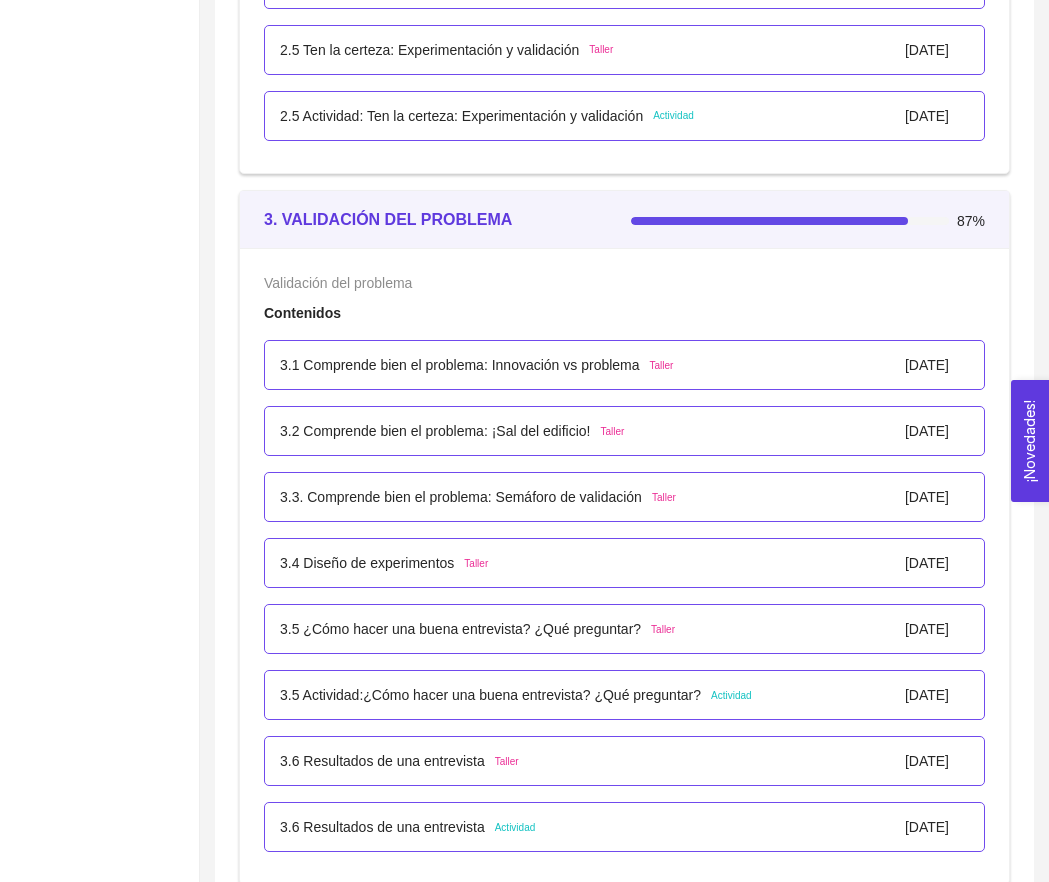 click on "3.5 Actividad:¿Cómo hacer una buena entrevista? ¿Qué preguntar?" at bounding box center [490, 695] 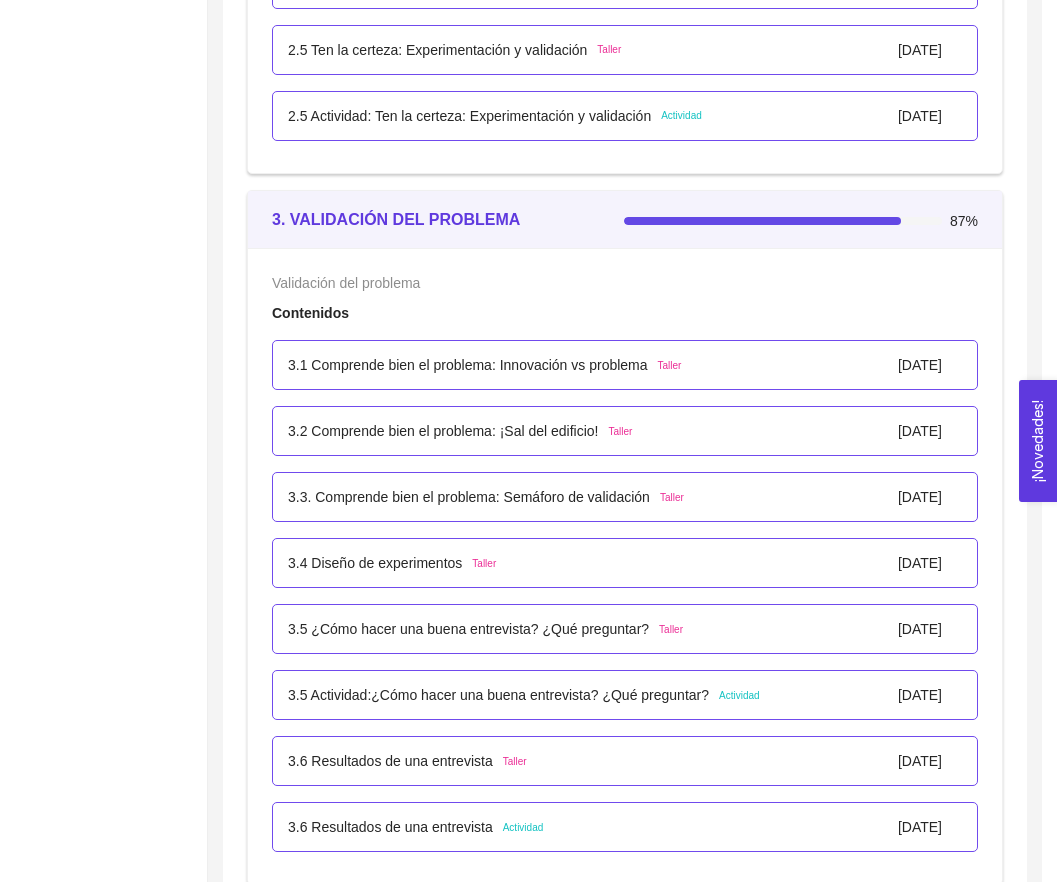 scroll, scrollTop: 0, scrollLeft: 0, axis: both 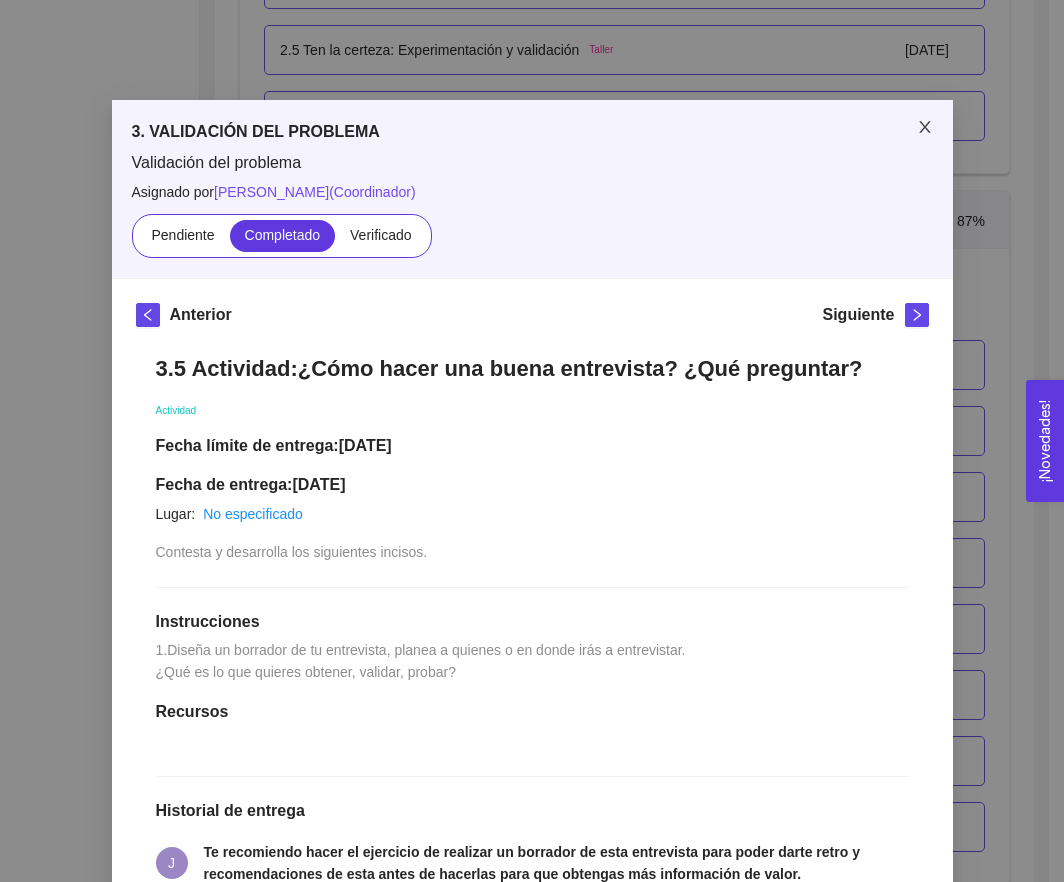 click at bounding box center (925, 128) 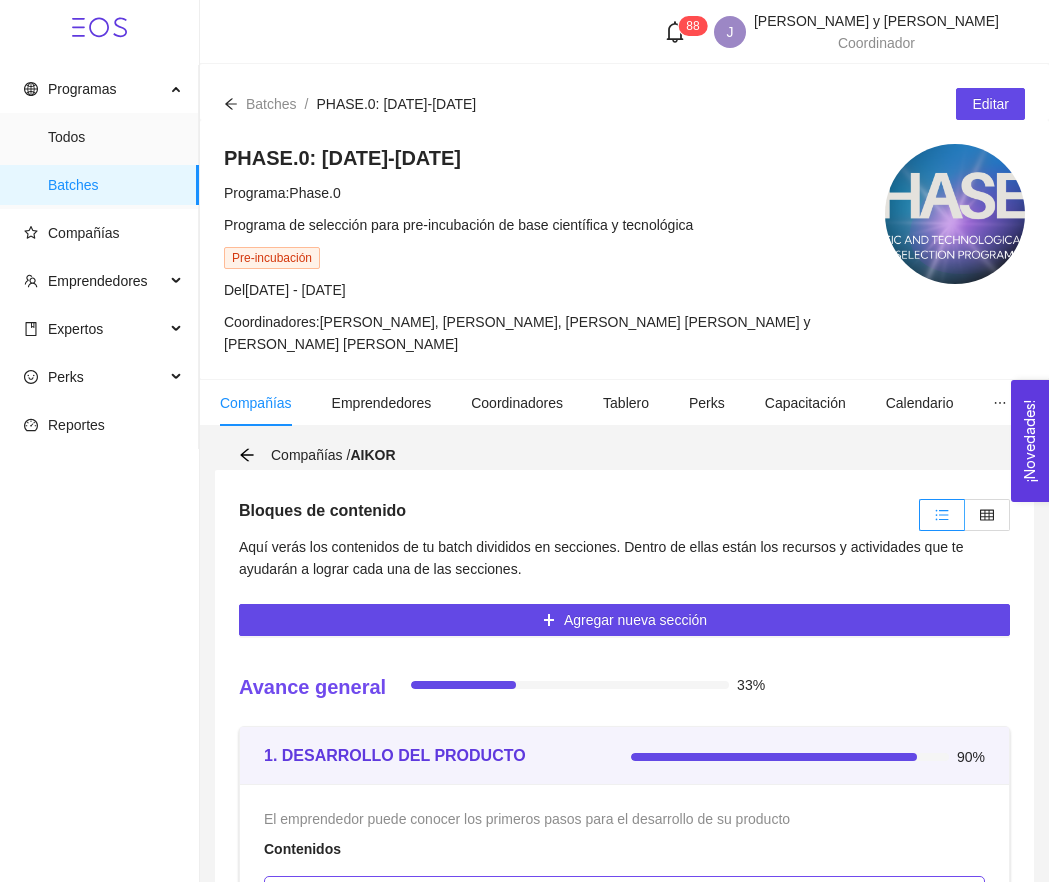 scroll, scrollTop: 0, scrollLeft: 0, axis: both 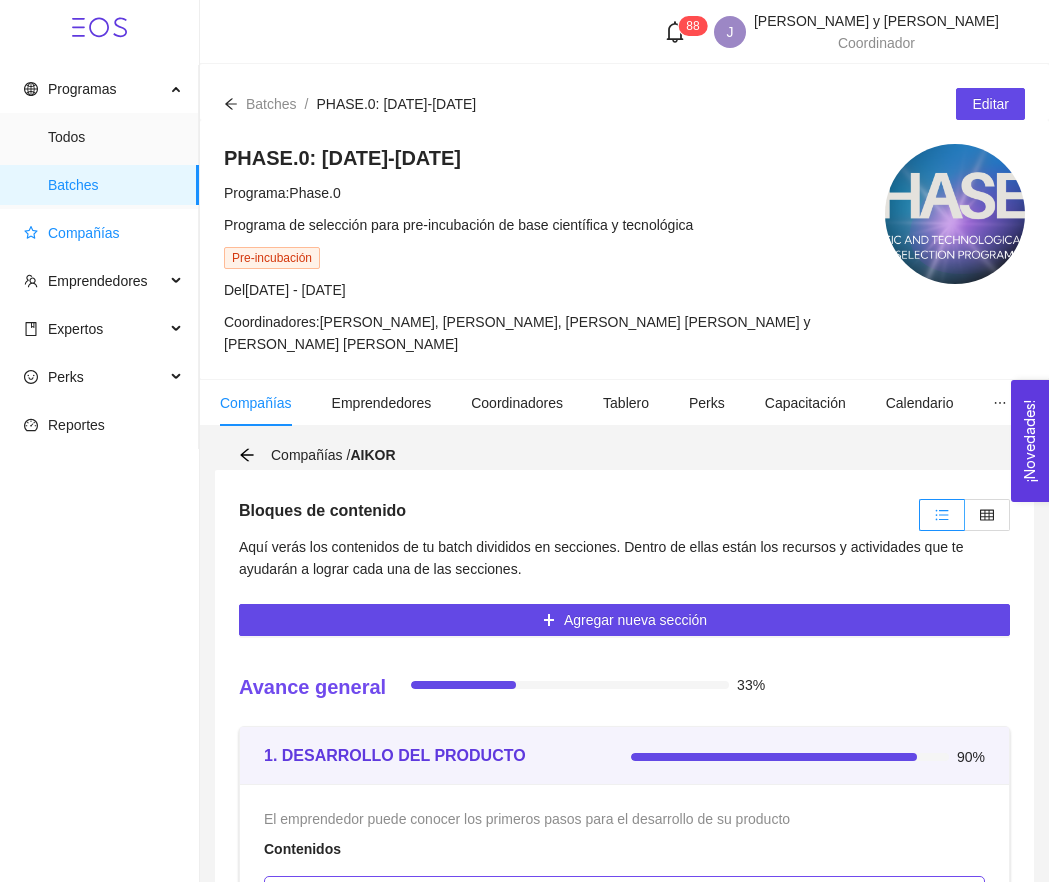 click on "Compañías" at bounding box center (84, 233) 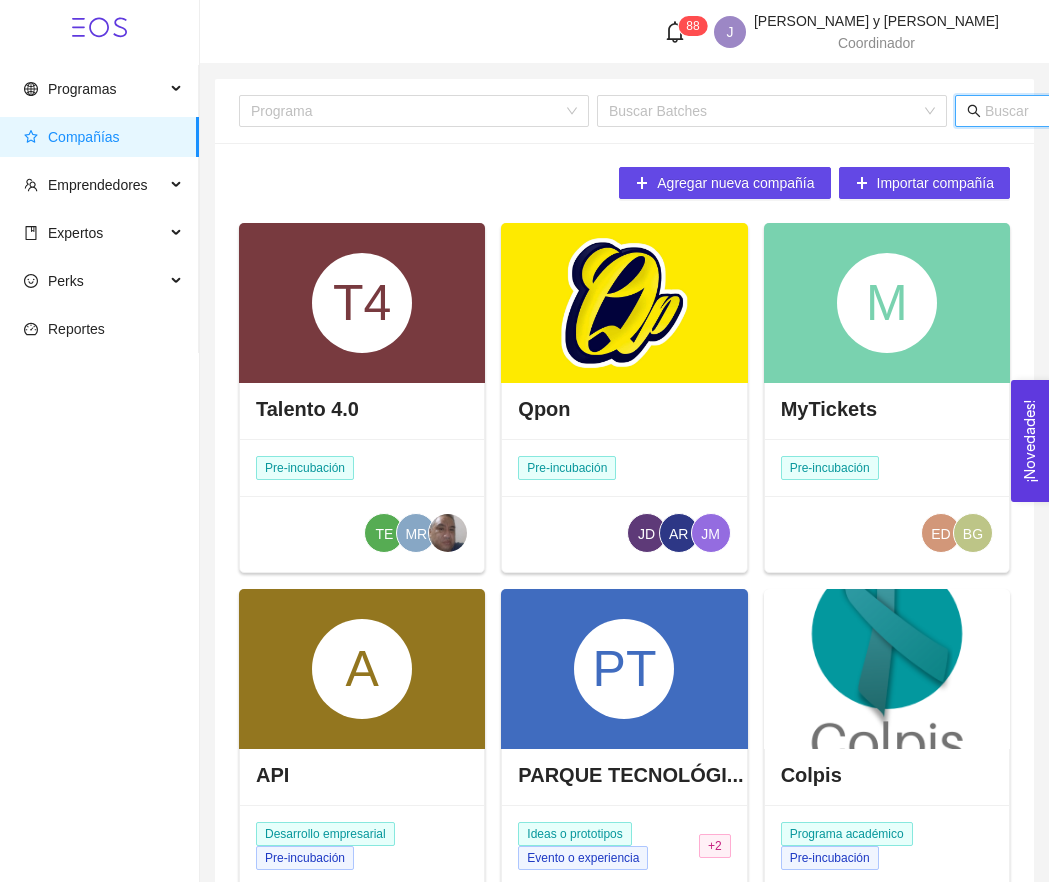 click at bounding box center (1181, 111) 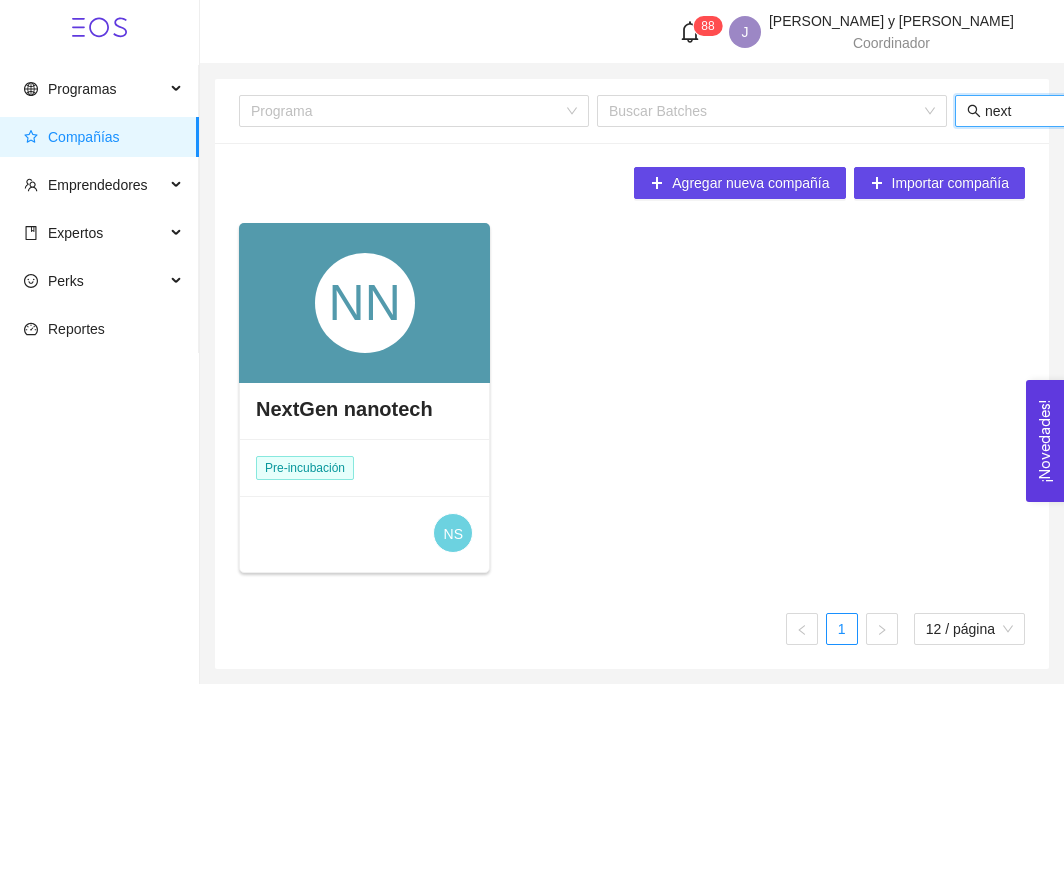 type on "next" 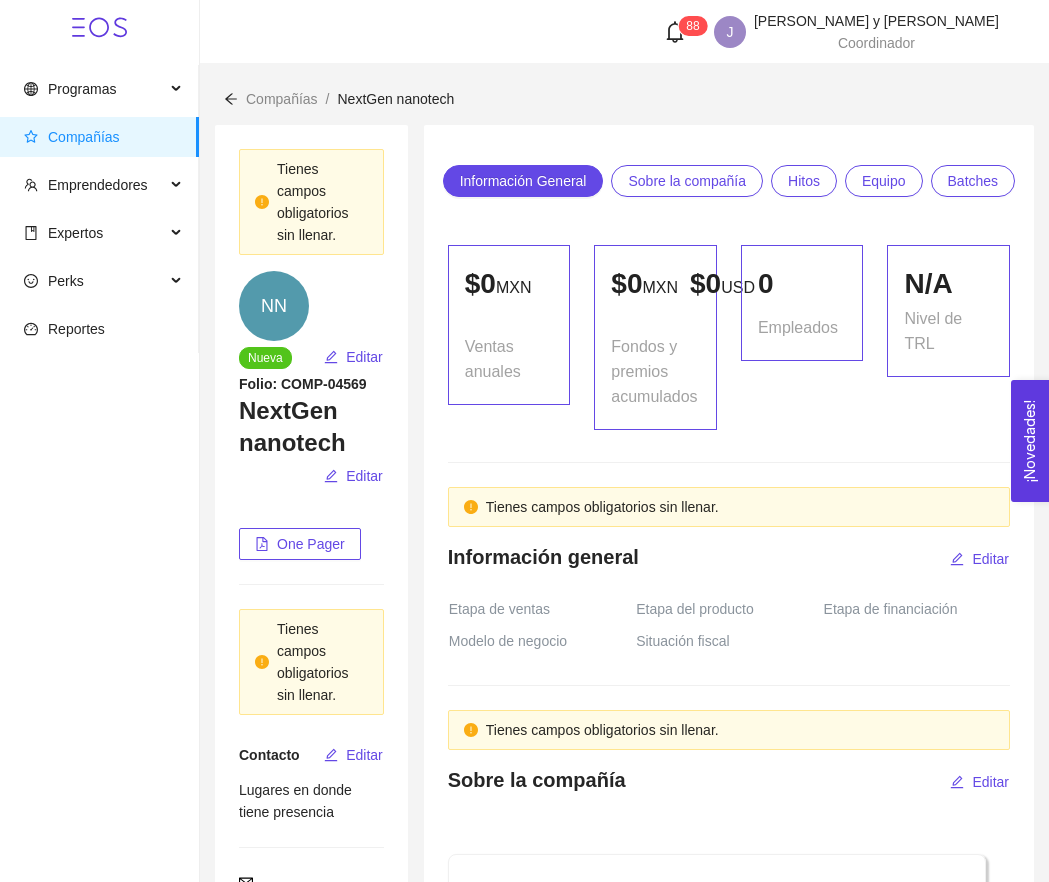 scroll, scrollTop: 0, scrollLeft: 0, axis: both 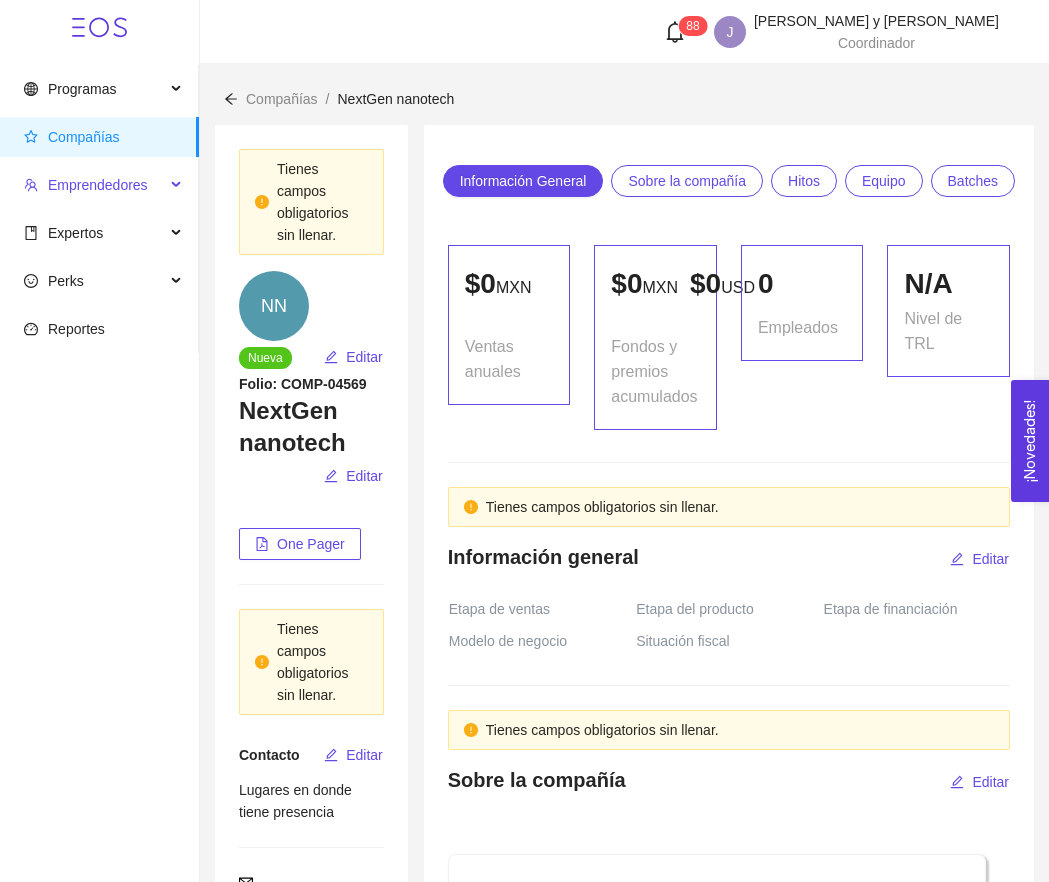 click on "Emprendedores" at bounding box center (94, 185) 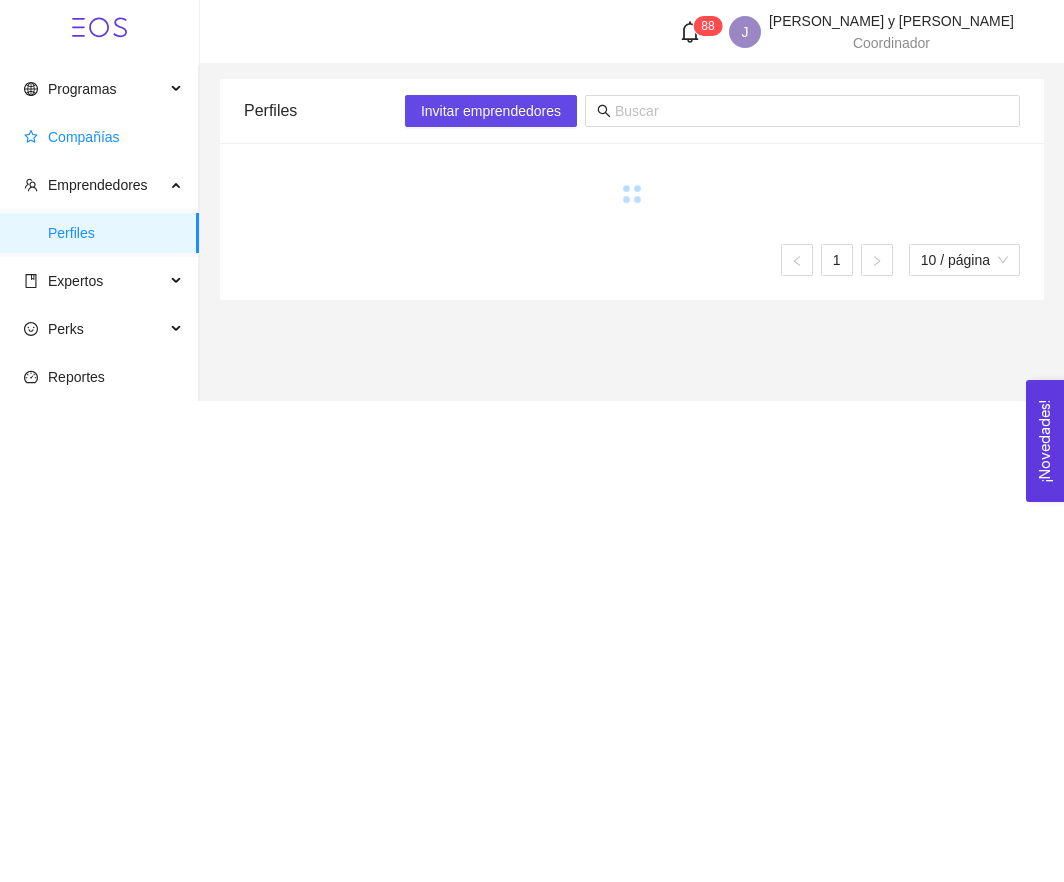 click on "Compañías" at bounding box center (103, 137) 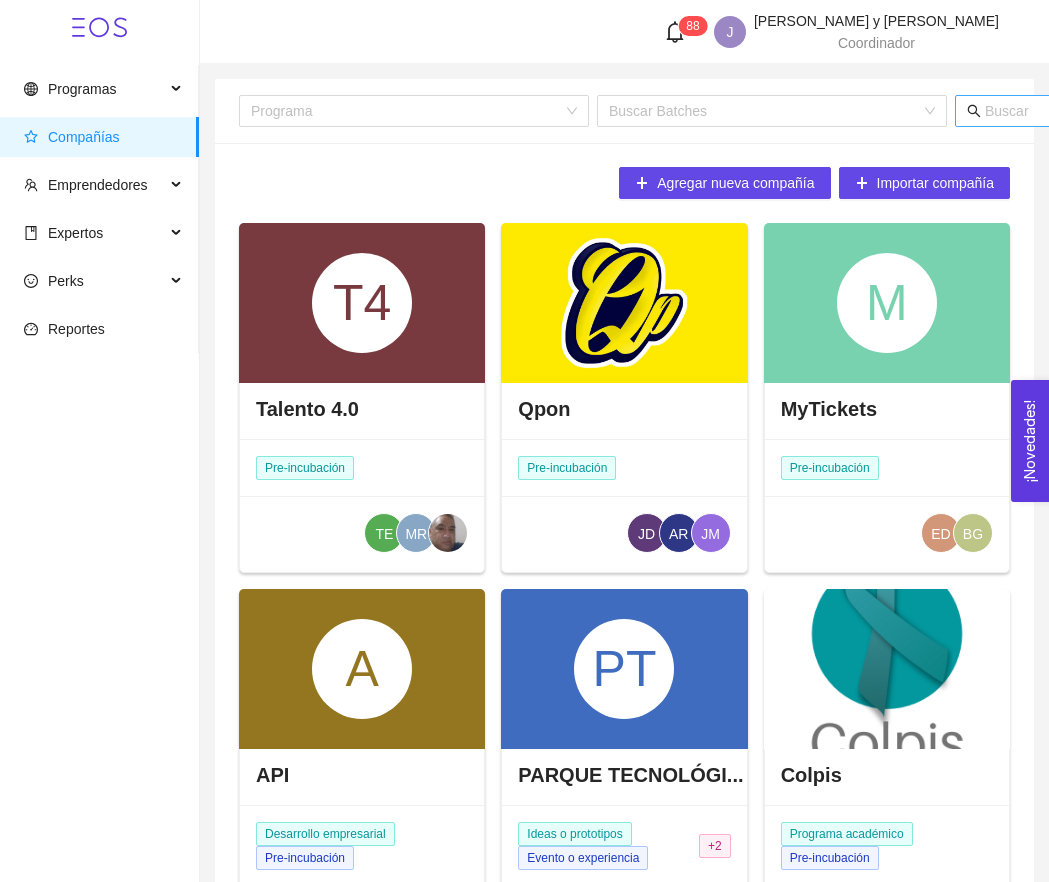 click at bounding box center (1172, 111) 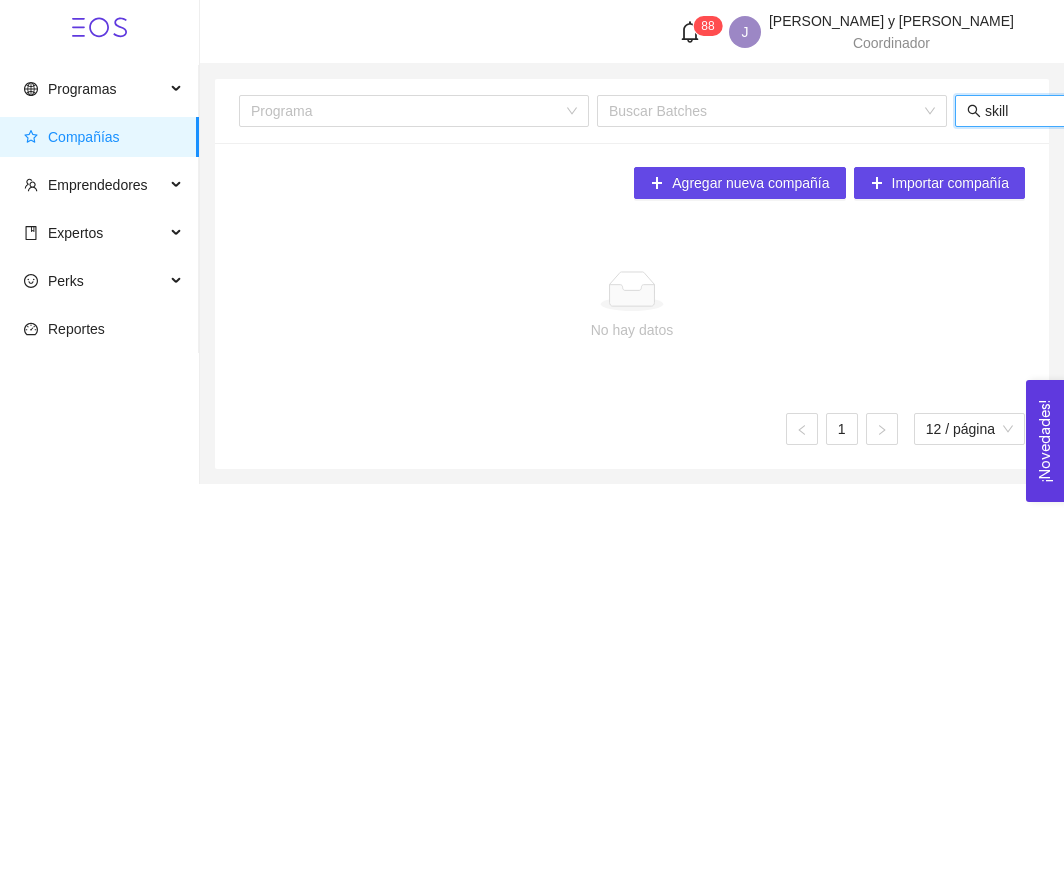 click on "No hay datos" at bounding box center [632, 306] 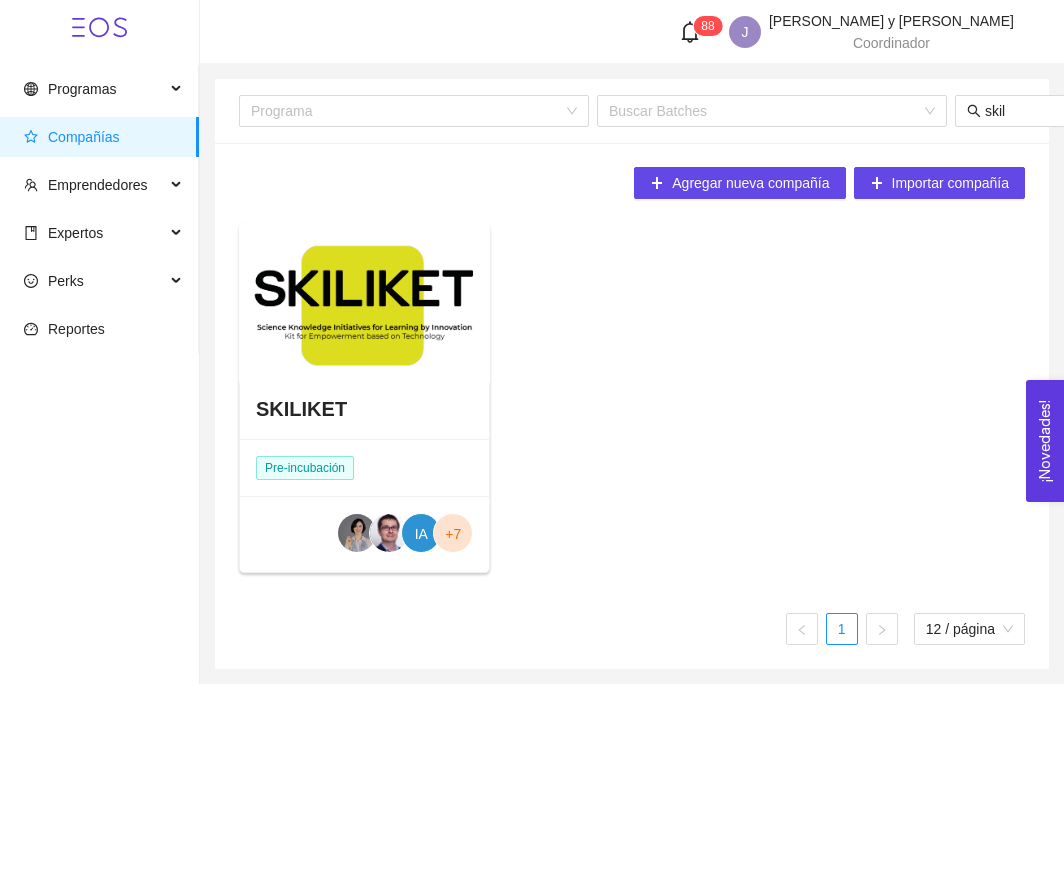 click at bounding box center [364, 303] 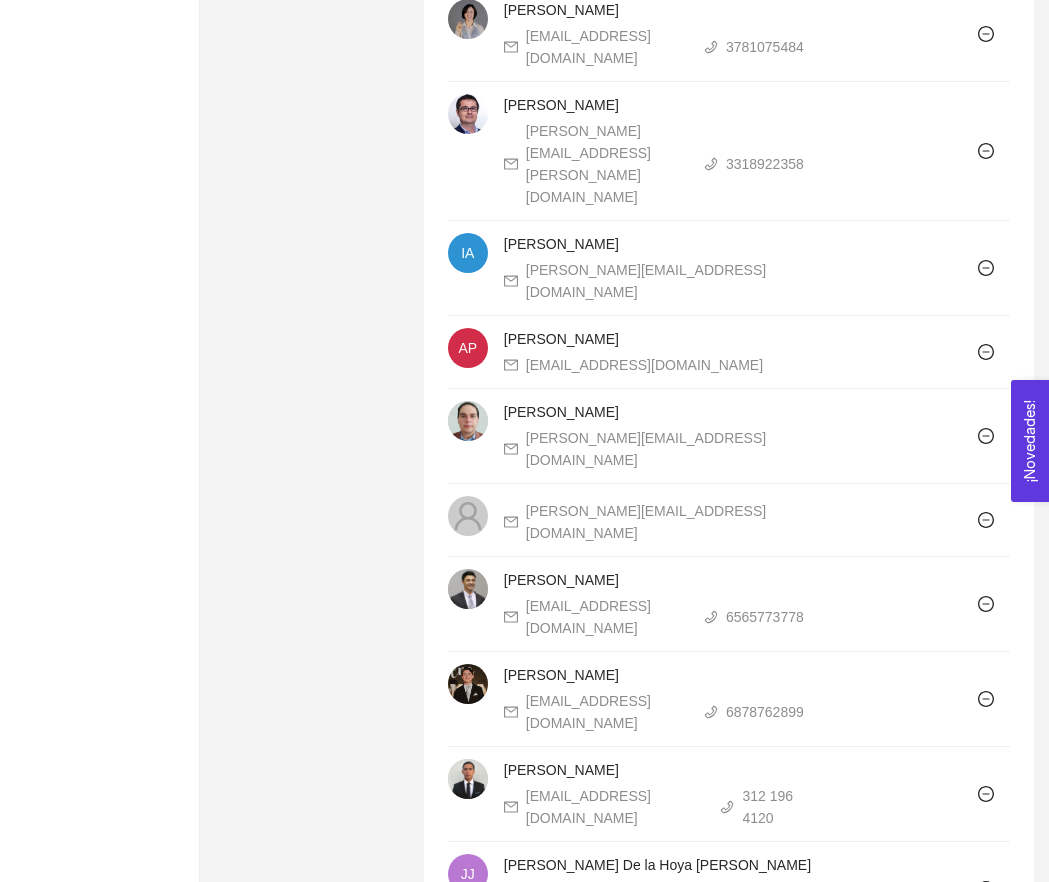 scroll, scrollTop: 1403, scrollLeft: 0, axis: vertical 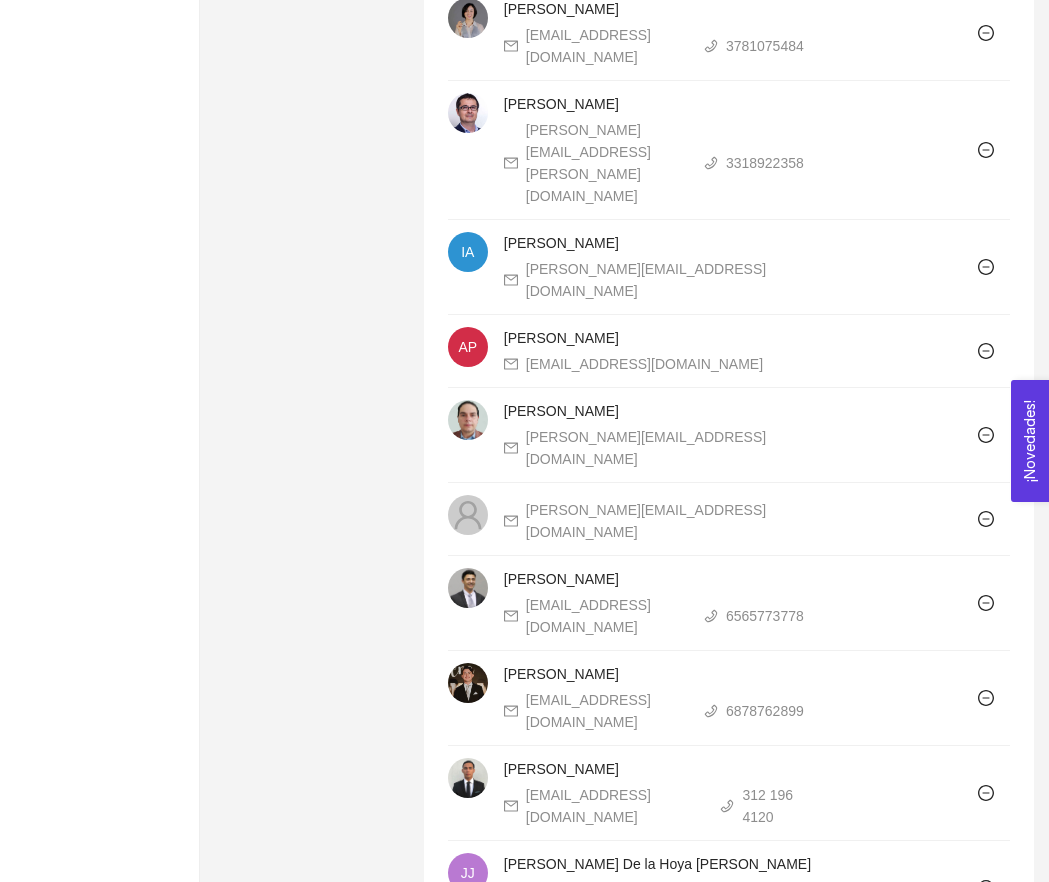 drag, startPoint x: 501, startPoint y: 96, endPoint x: 694, endPoint y: 102, distance: 193.09325 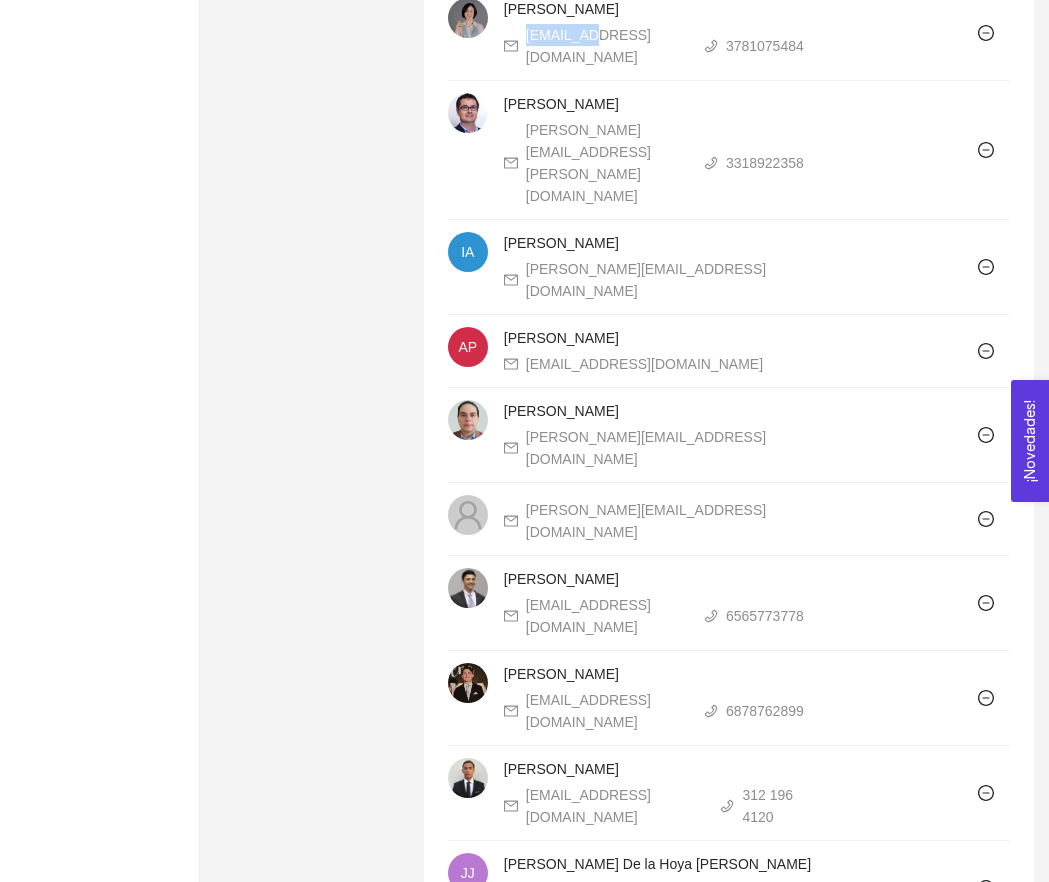 drag, startPoint x: 528, startPoint y: 118, endPoint x: 603, endPoint y: 113, distance: 75.16648 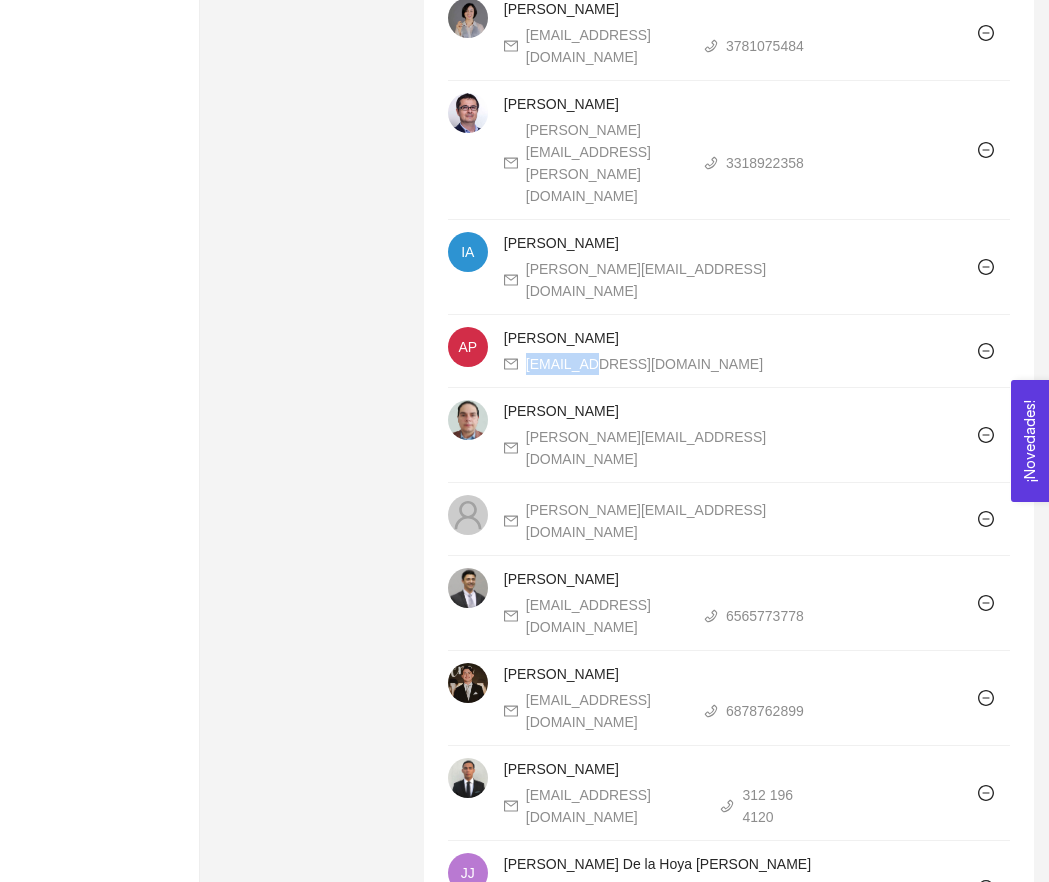drag, startPoint x: 526, startPoint y: 344, endPoint x: 603, endPoint y: 343, distance: 77.00649 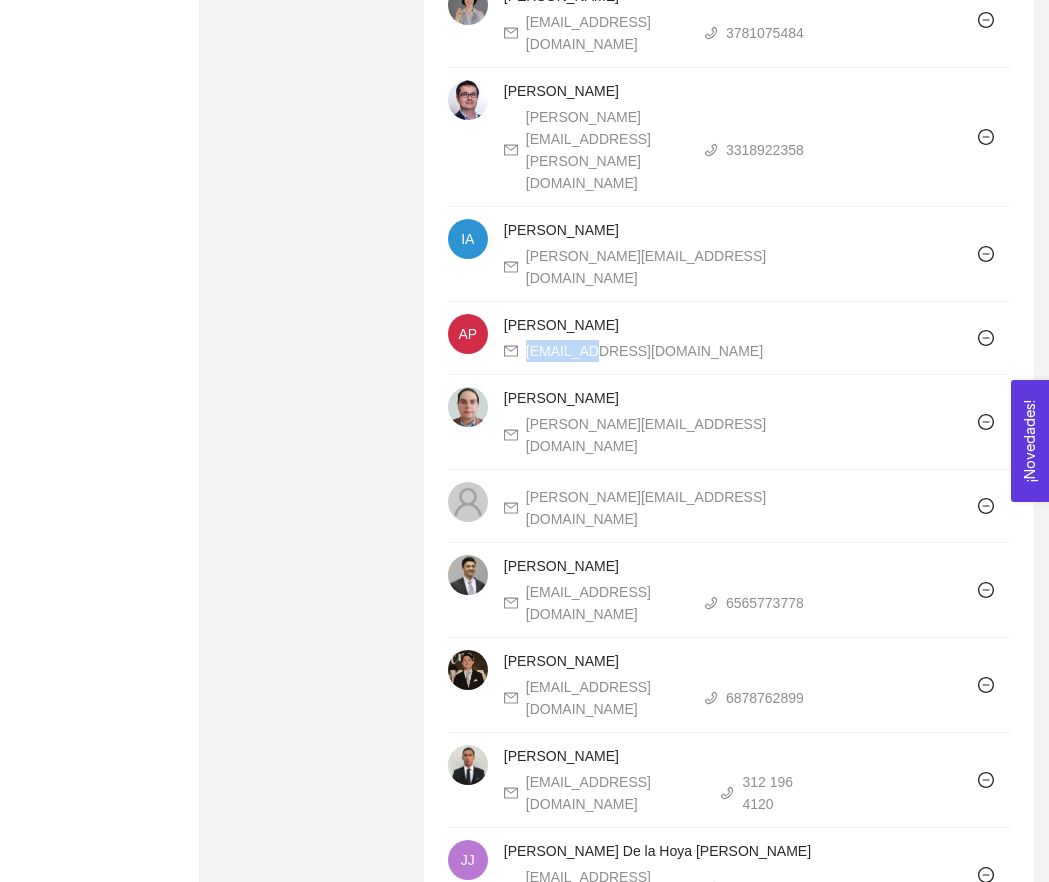 scroll, scrollTop: 1419, scrollLeft: 0, axis: vertical 